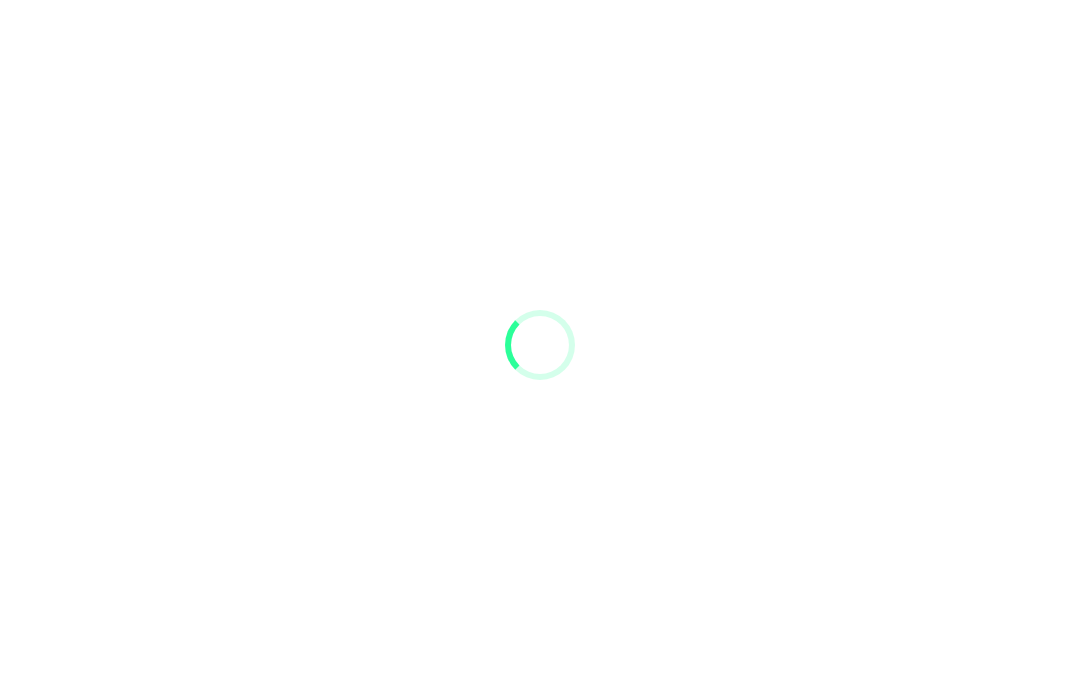 scroll, scrollTop: 0, scrollLeft: 0, axis: both 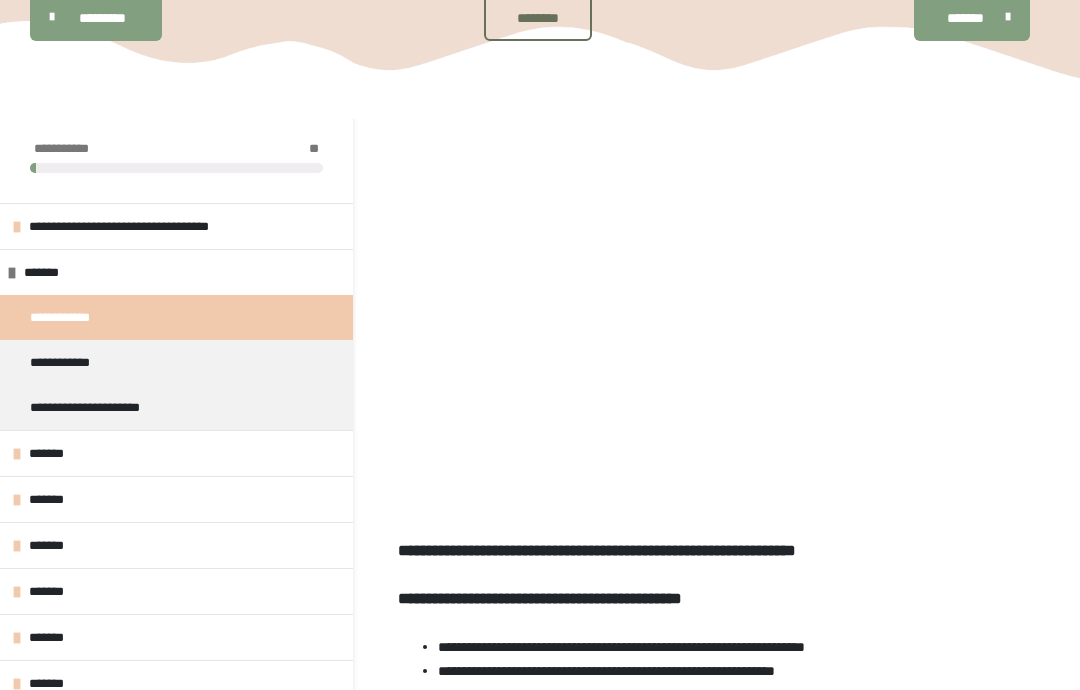 click on "*******" at bounding box center (176, 591) 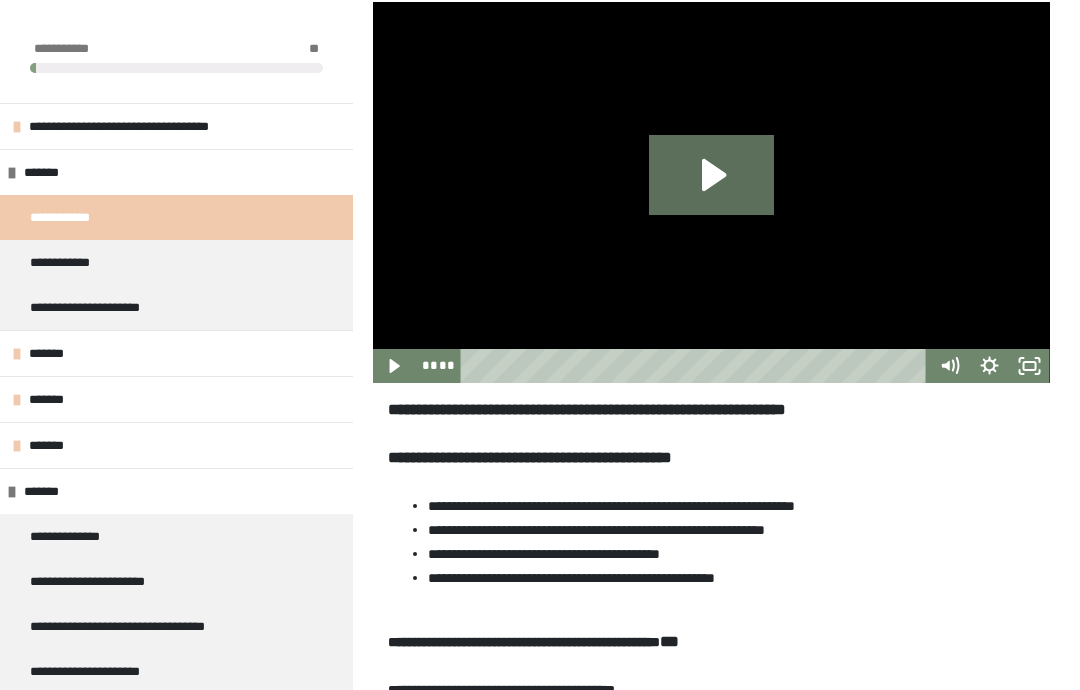 scroll, scrollTop: 314, scrollLeft: 0, axis: vertical 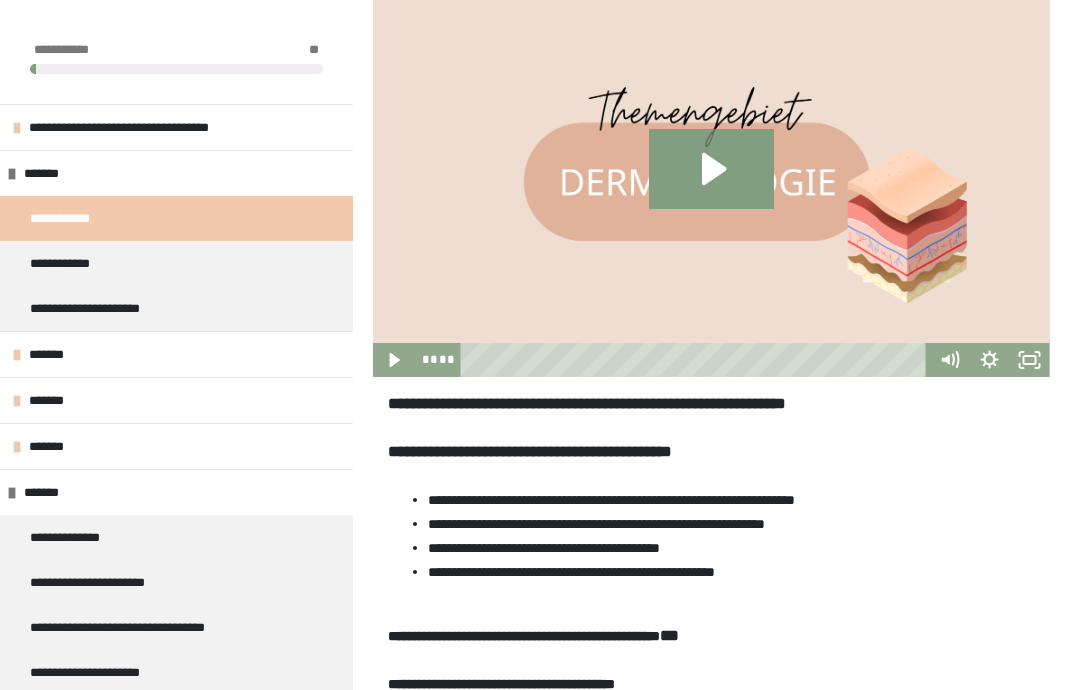 click on "*******" at bounding box center [176, 718] 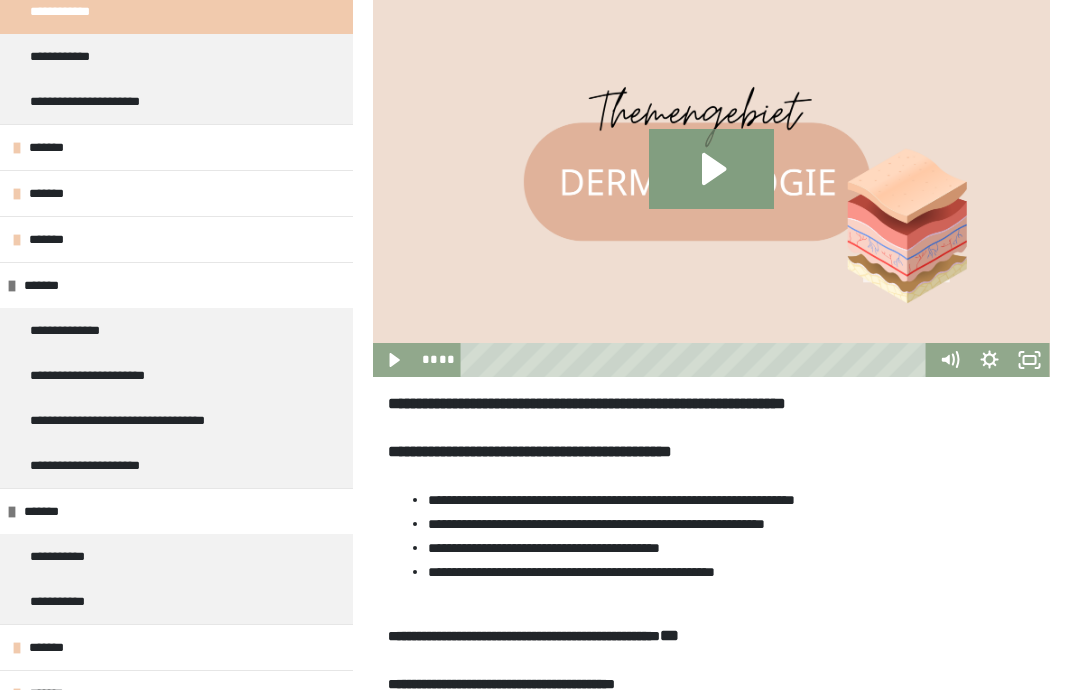 scroll, scrollTop: 210, scrollLeft: 0, axis: vertical 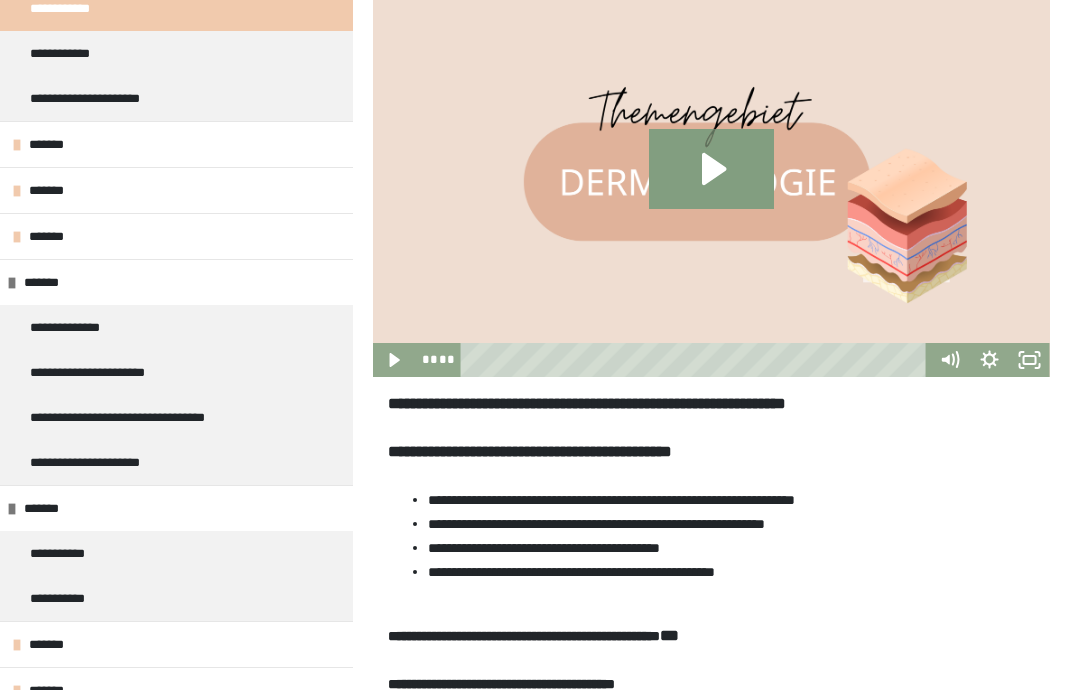 click on "**********" at bounding box center [107, 462] 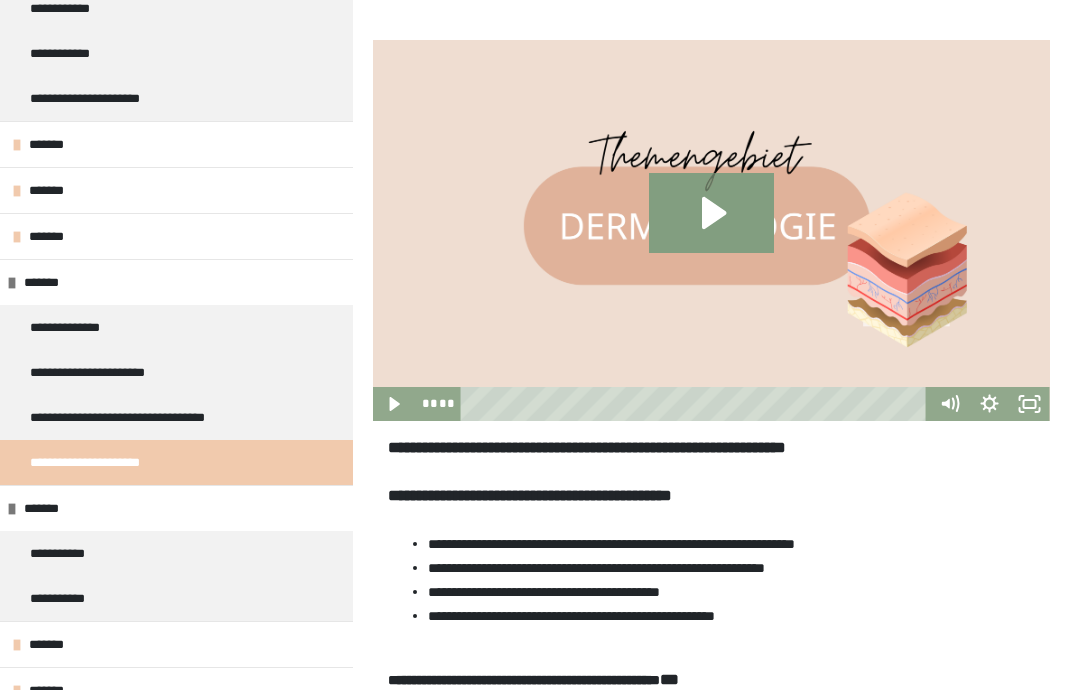 scroll, scrollTop: 350, scrollLeft: 0, axis: vertical 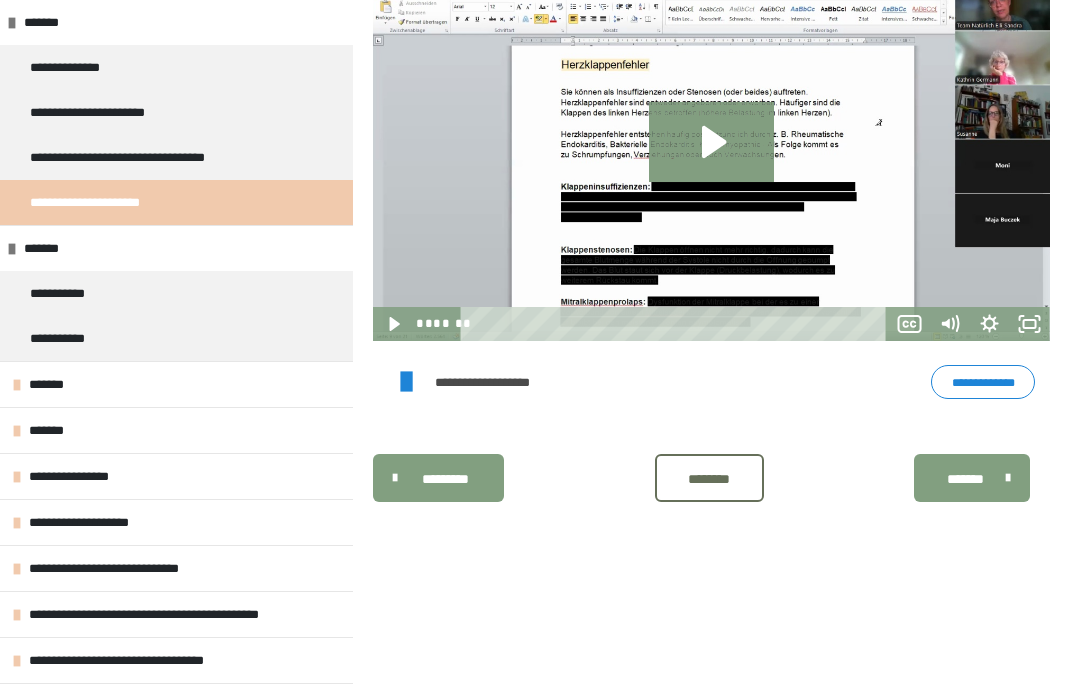 click on "**********" at bounding box center (144, 660) 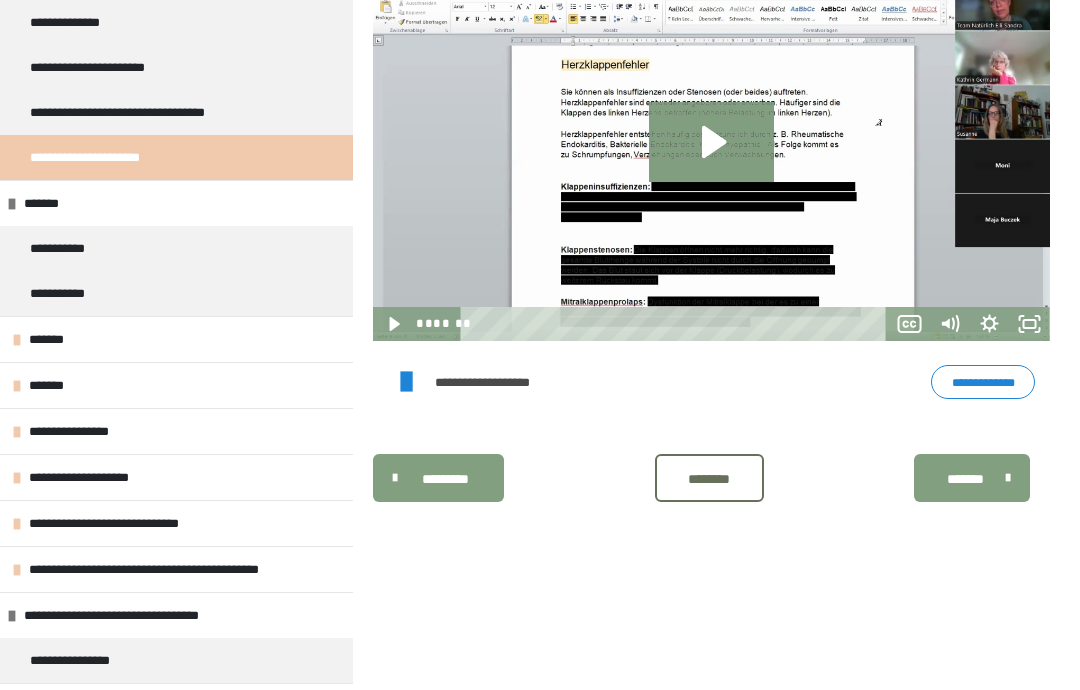 scroll, scrollTop: 515, scrollLeft: 0, axis: vertical 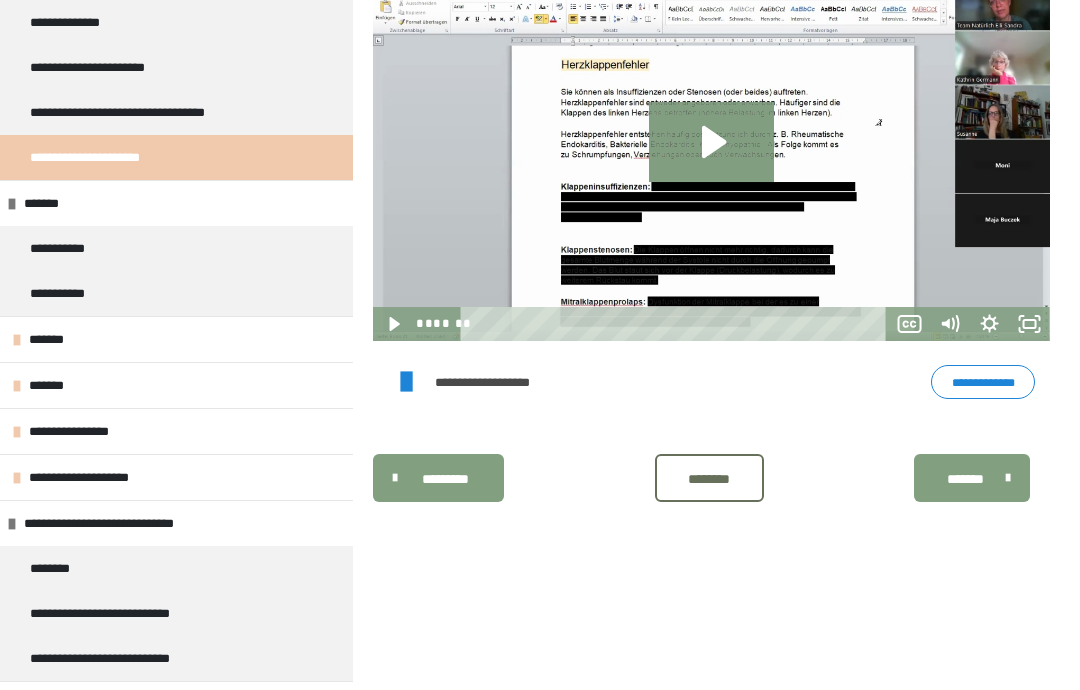 click on "**********" at bounding box center [123, 658] 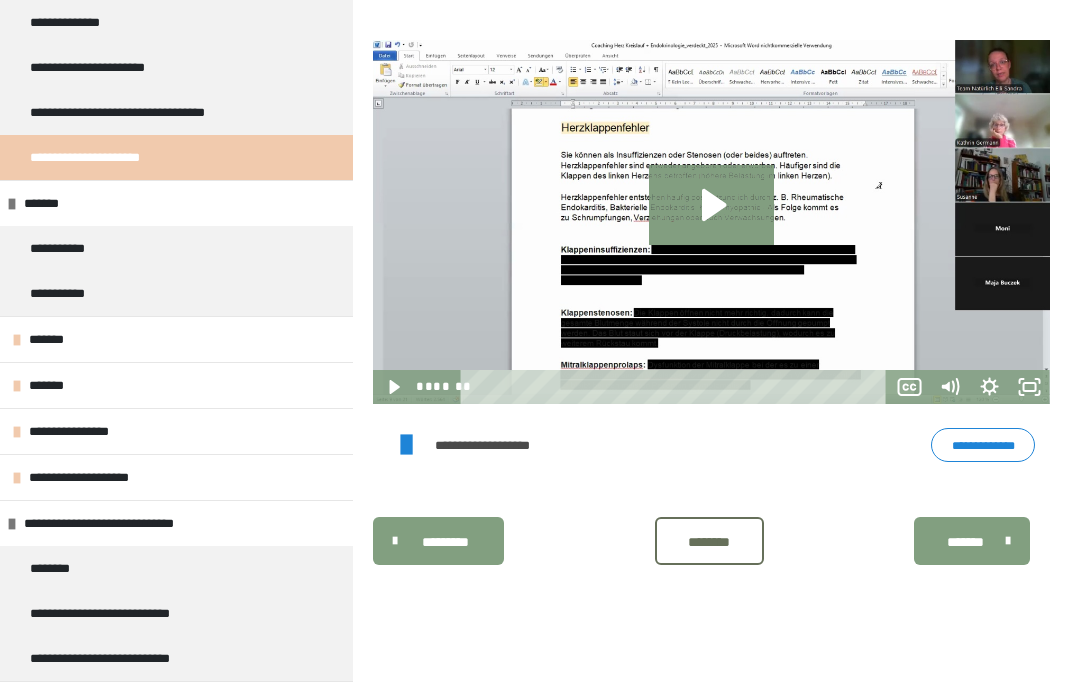 scroll, scrollTop: 350, scrollLeft: 0, axis: vertical 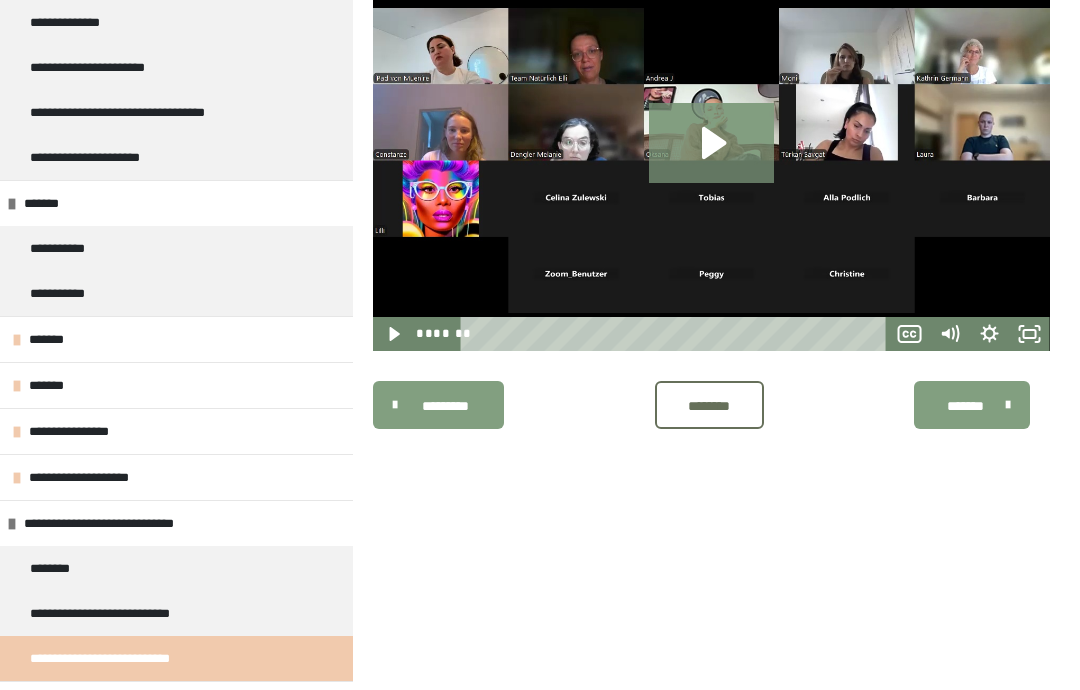 click 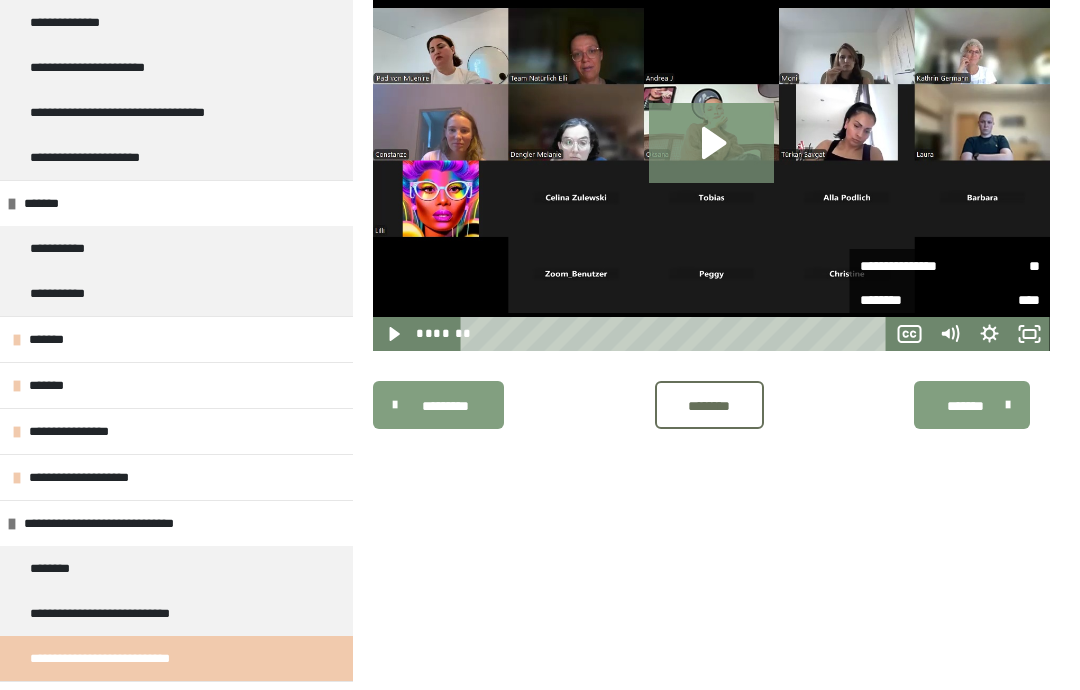 click on "**********" at bounding box center (711, 315) 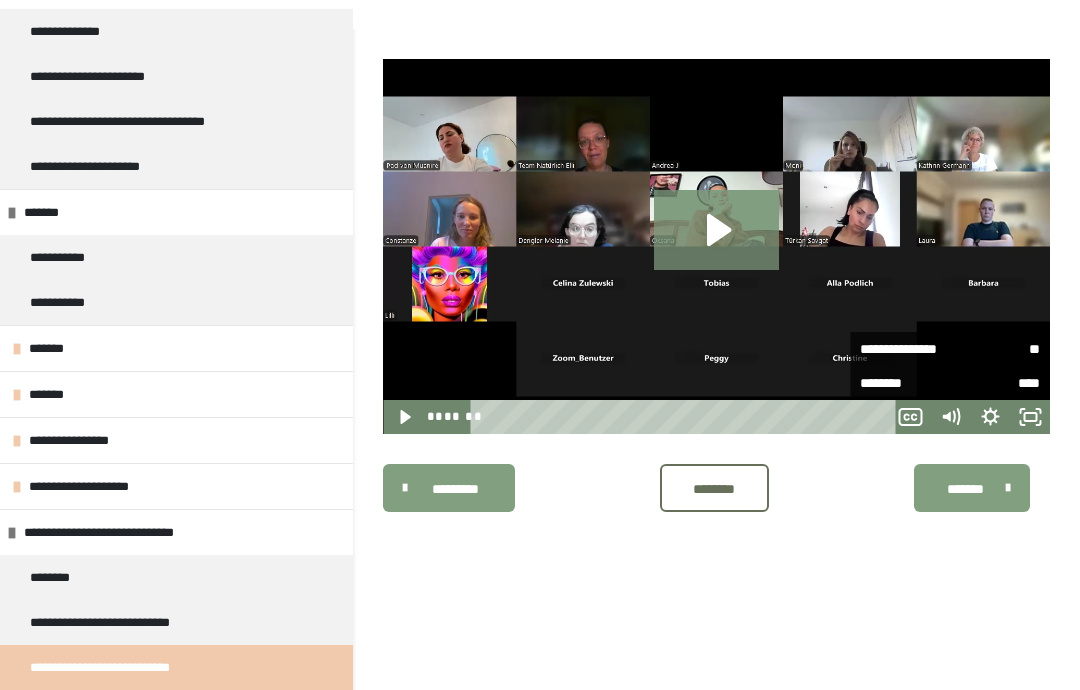 scroll, scrollTop: 228, scrollLeft: 0, axis: vertical 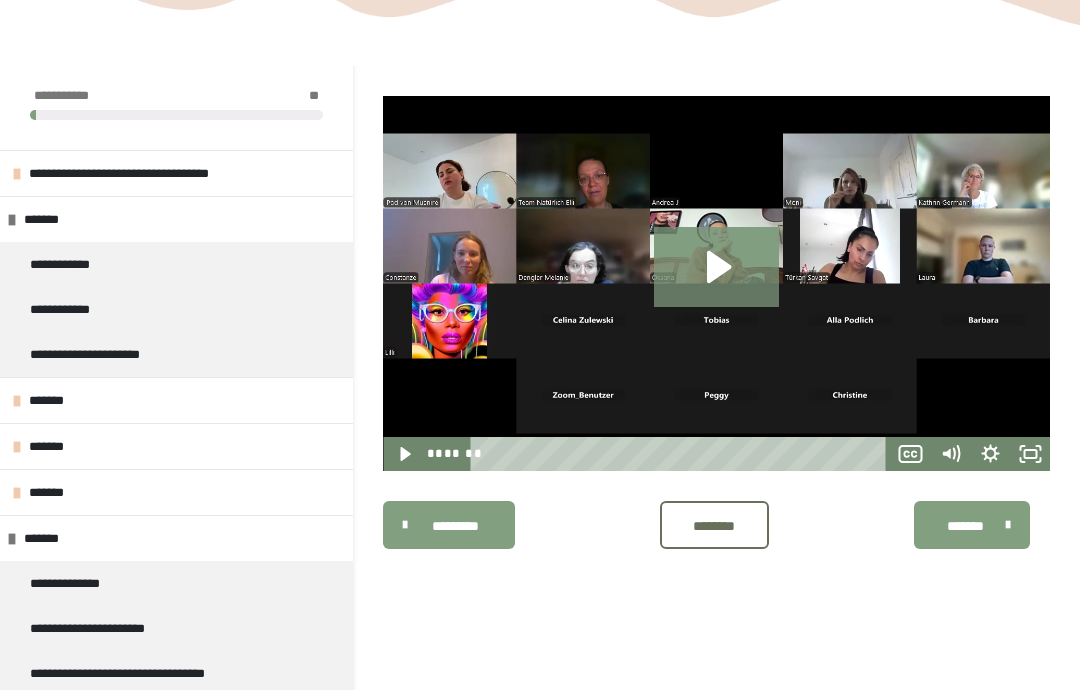 click 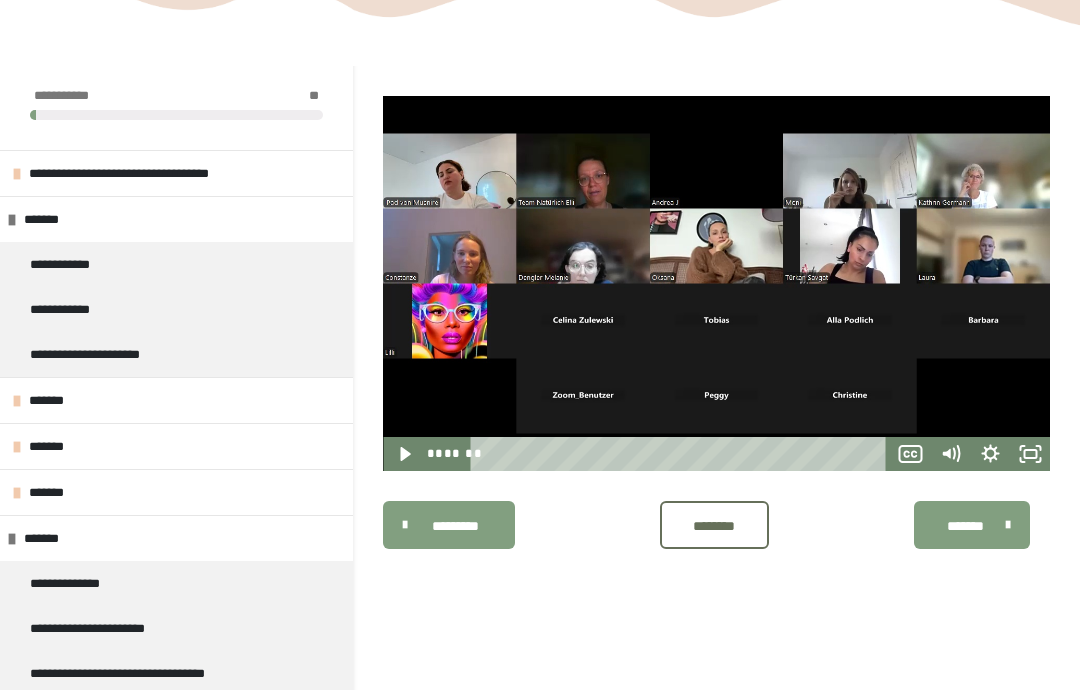 click at bounding box center [716, 283] 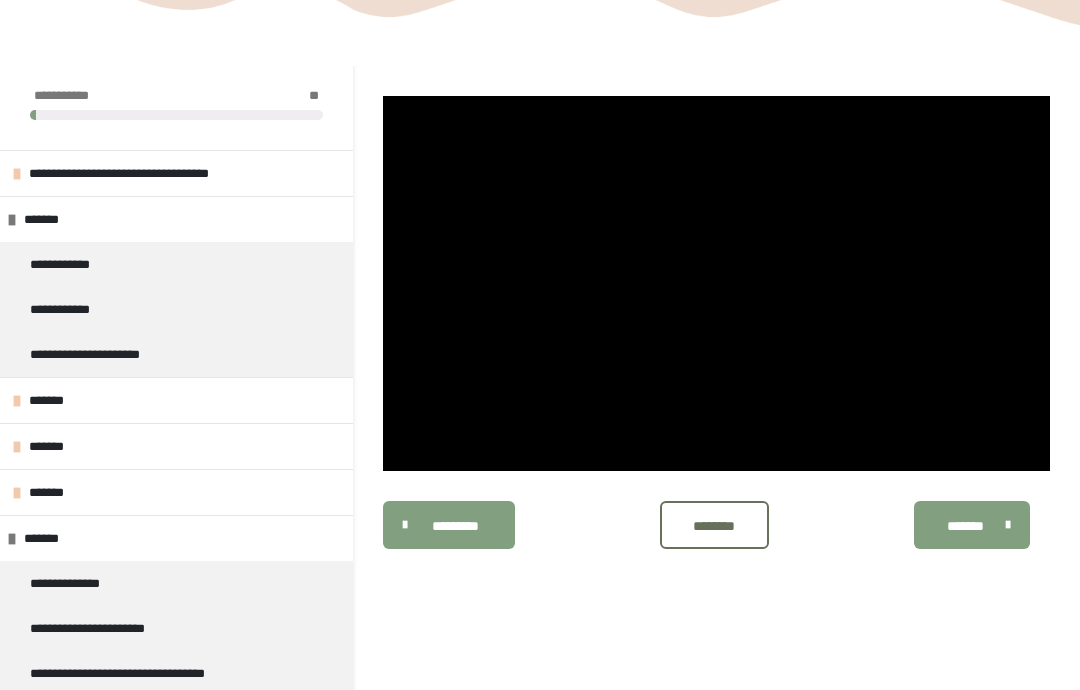 click at bounding box center [716, 283] 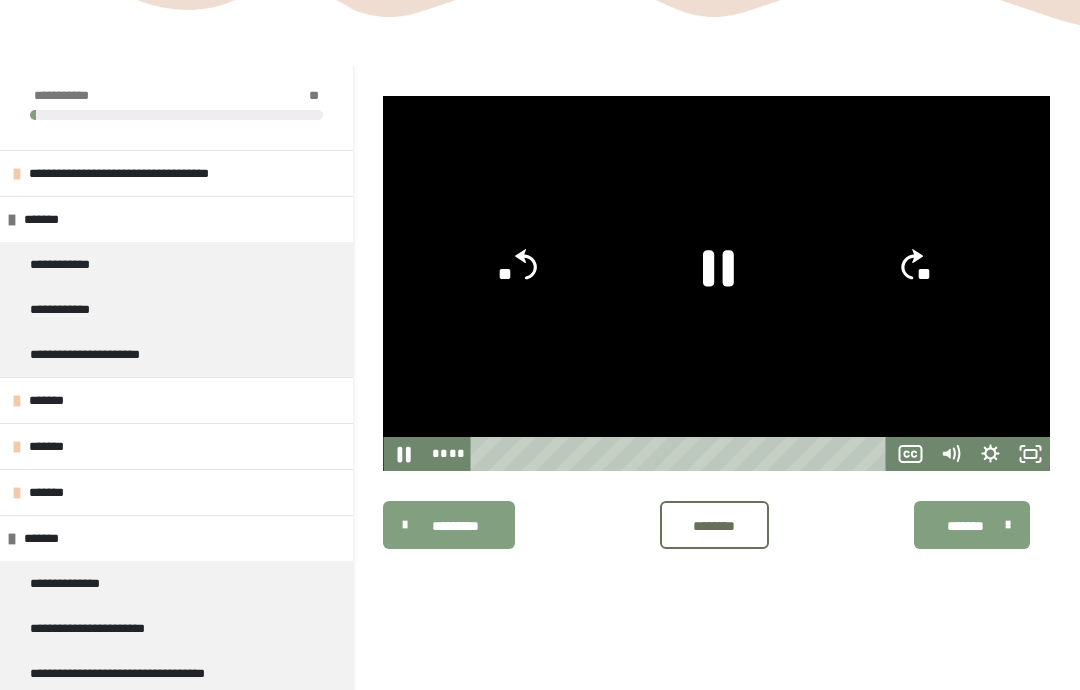 click 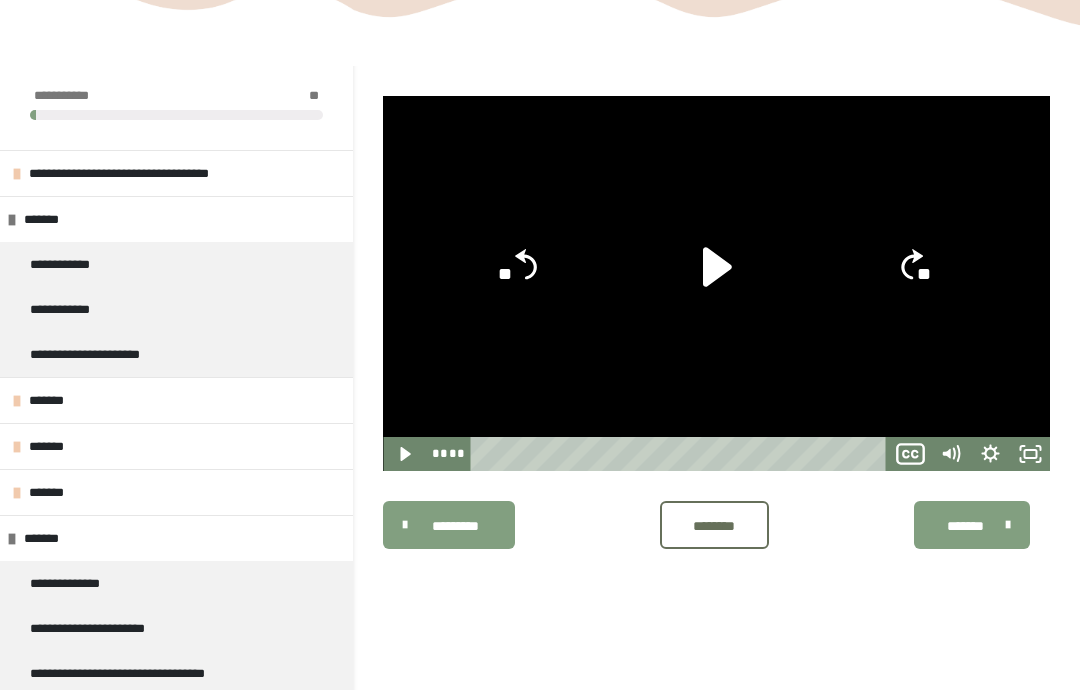 click 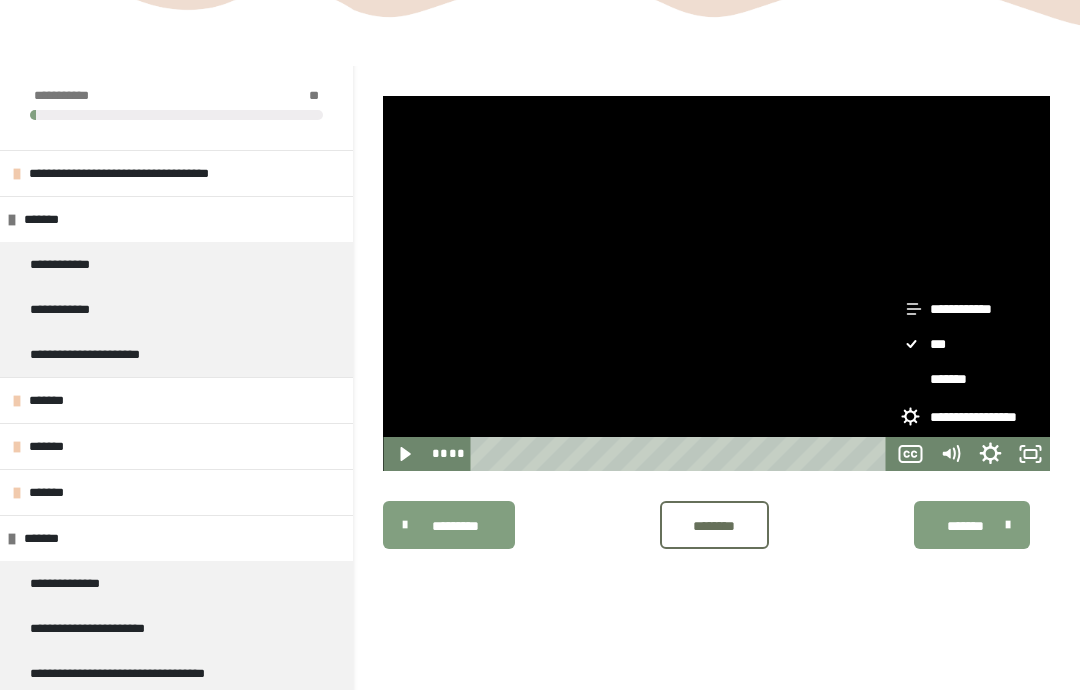 click 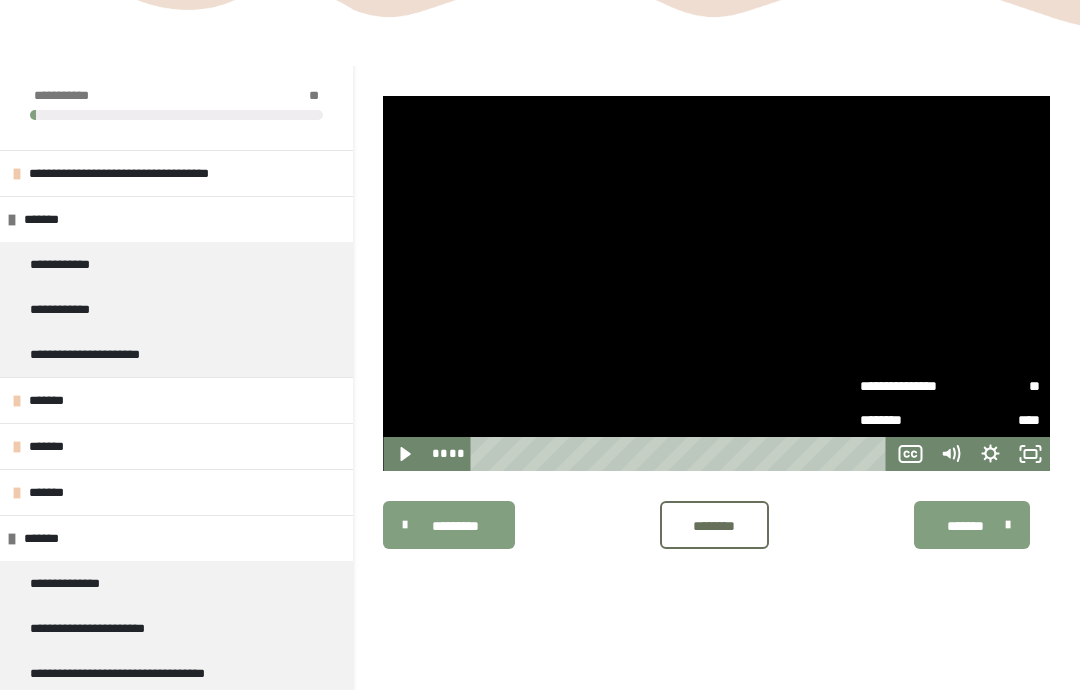 click on "********* ******** *******" at bounding box center [716, 525] 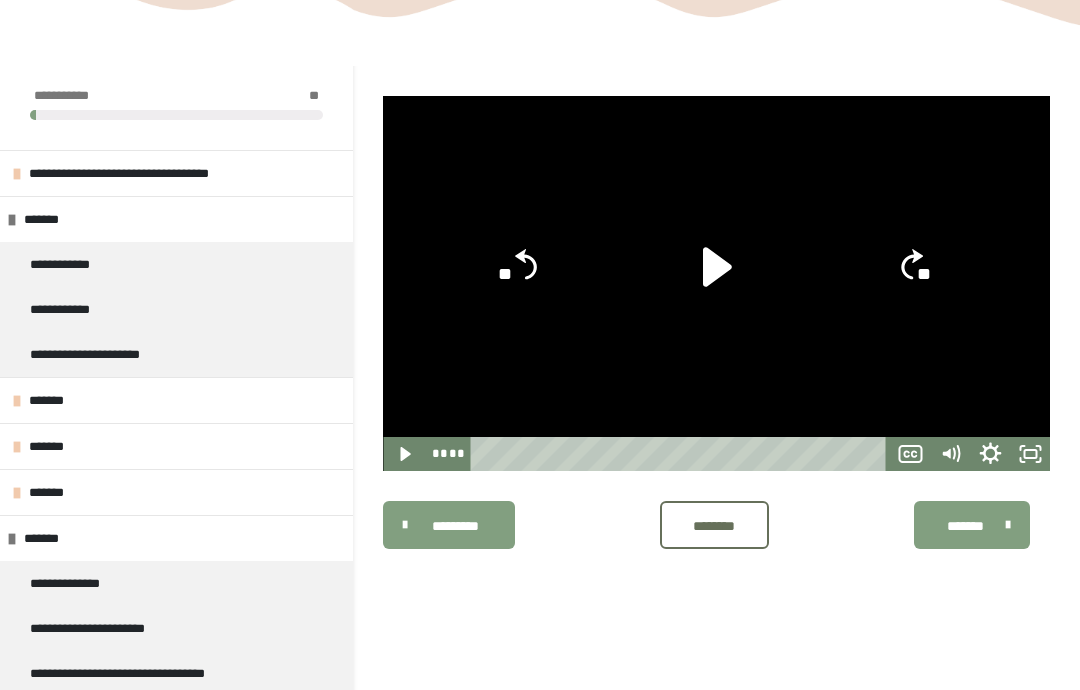 click 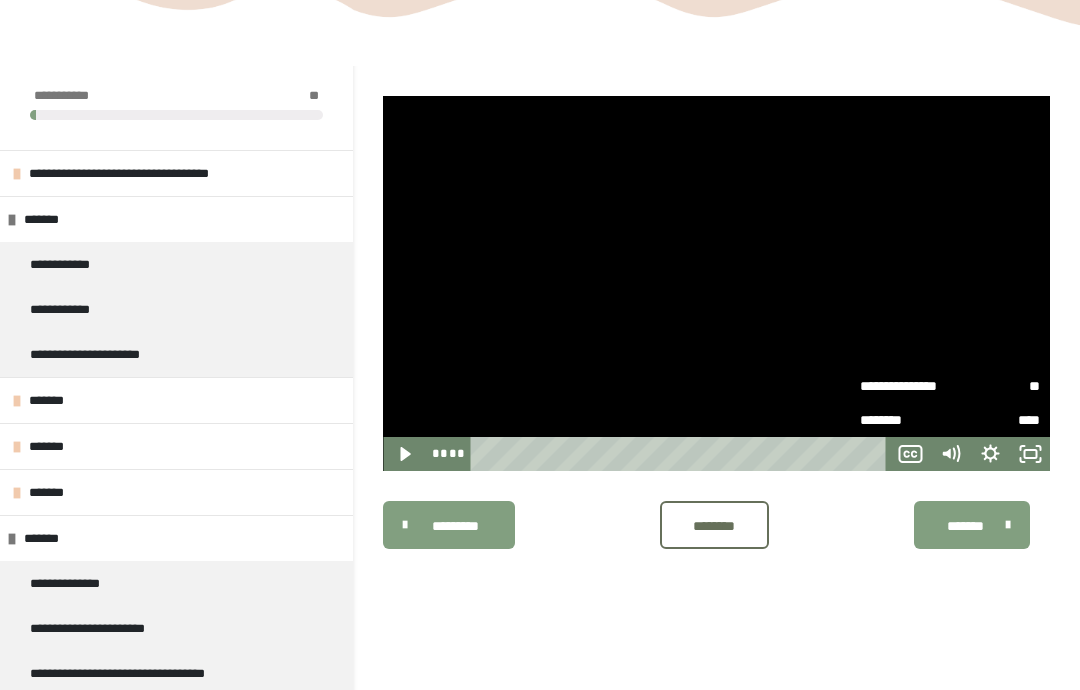 click on "********* ******** *******" at bounding box center [716, 525] 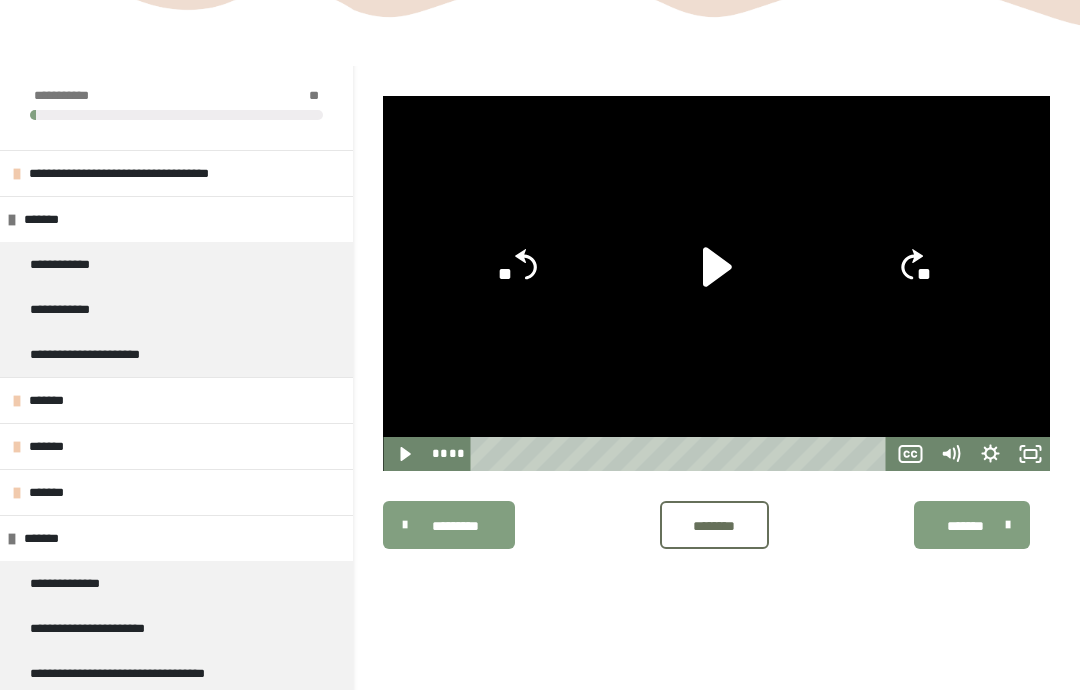 click 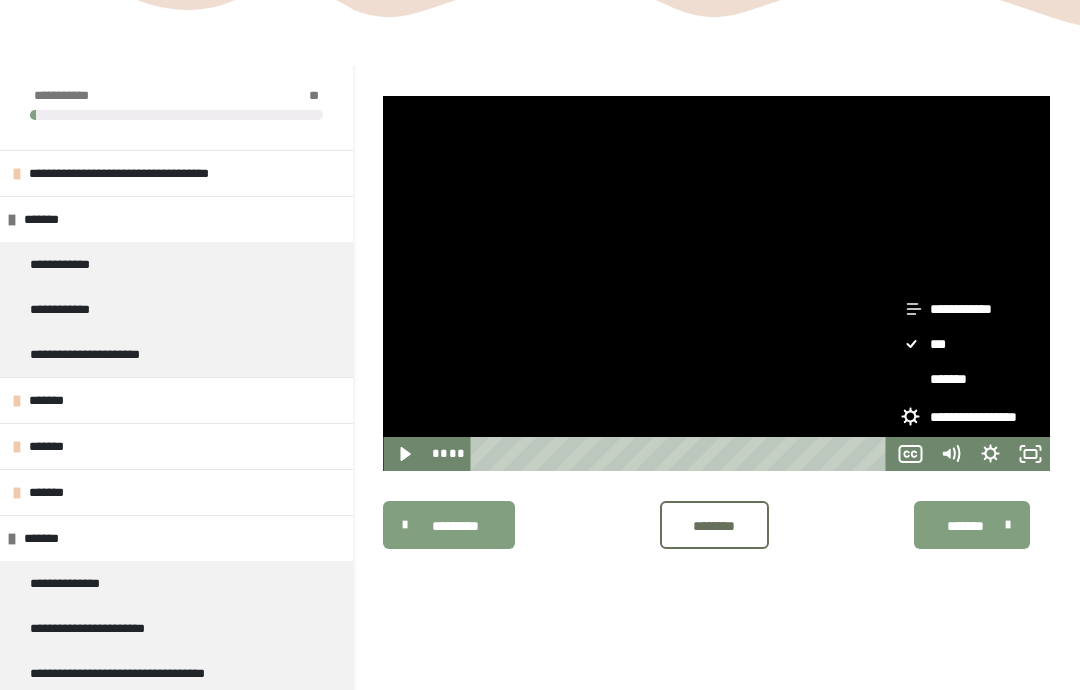 click on "********* ******** *******" at bounding box center (716, 525) 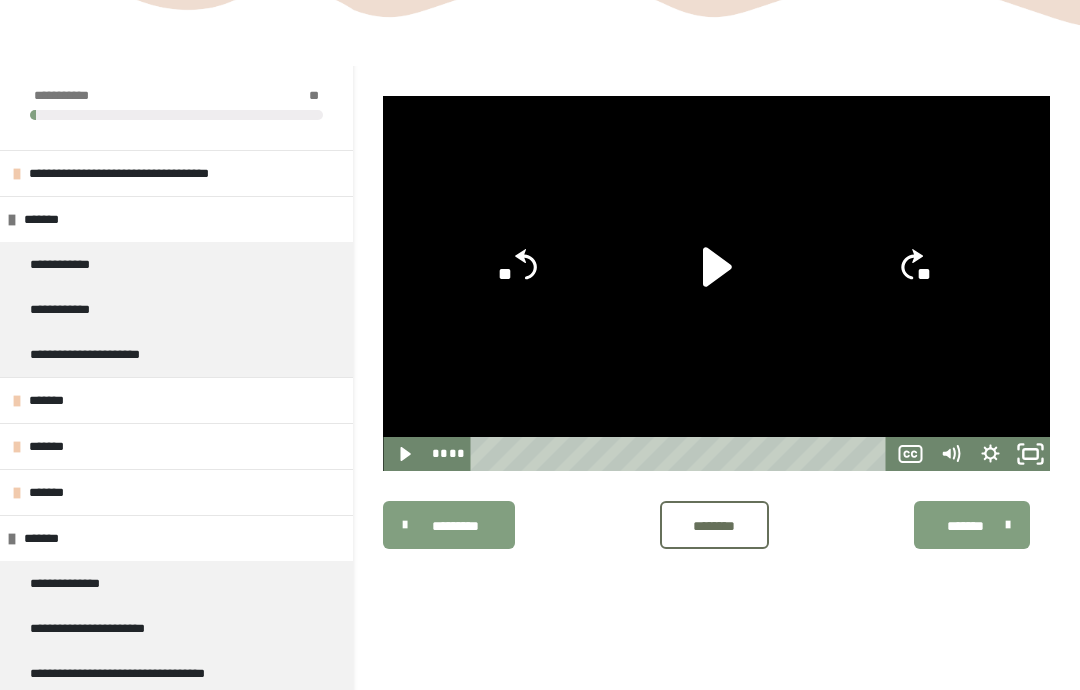 click 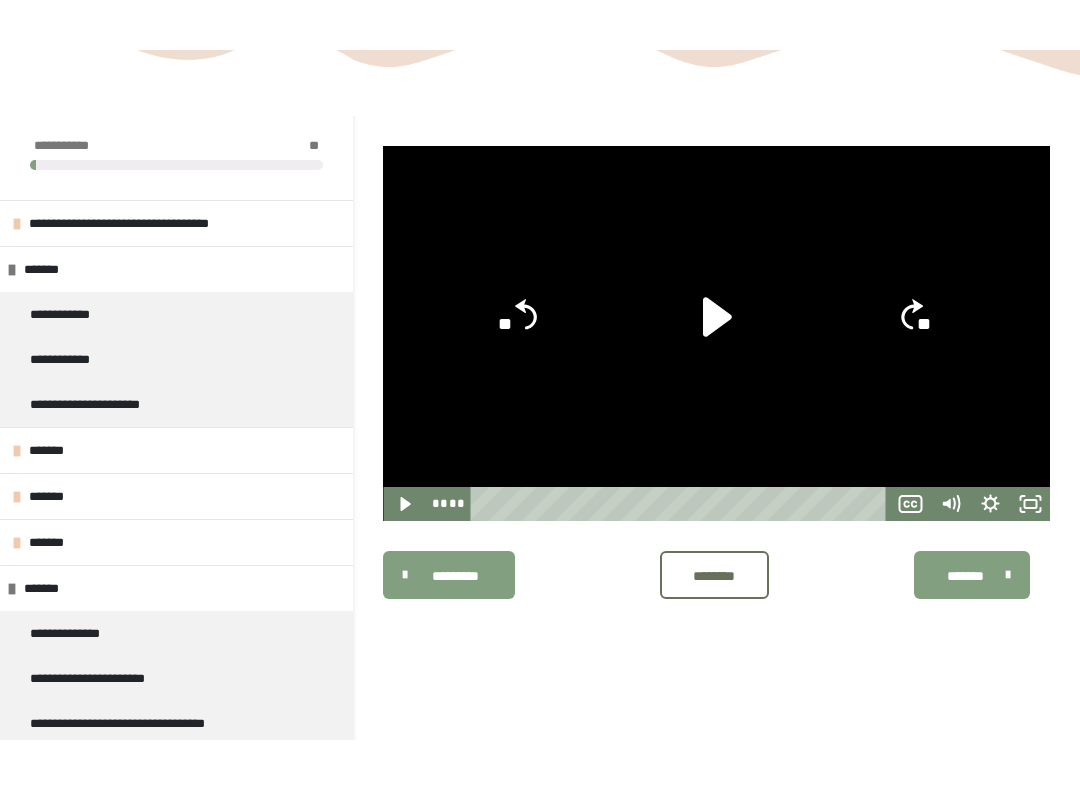 scroll, scrollTop: 20, scrollLeft: 0, axis: vertical 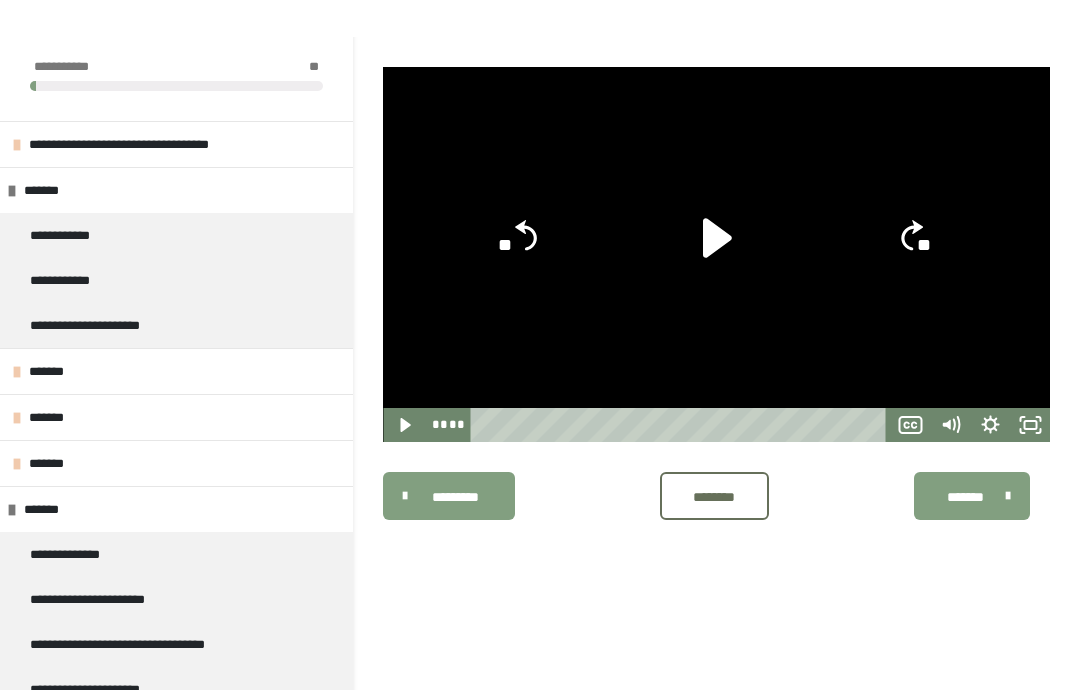 click 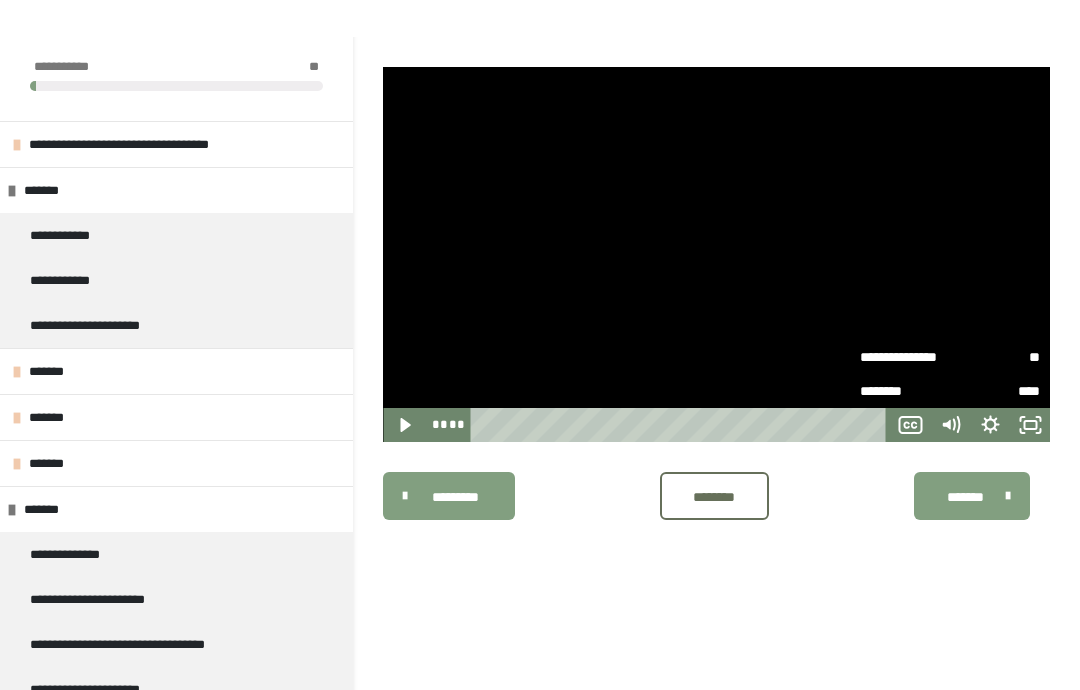 click on "**********" at bounding box center (716, 740) 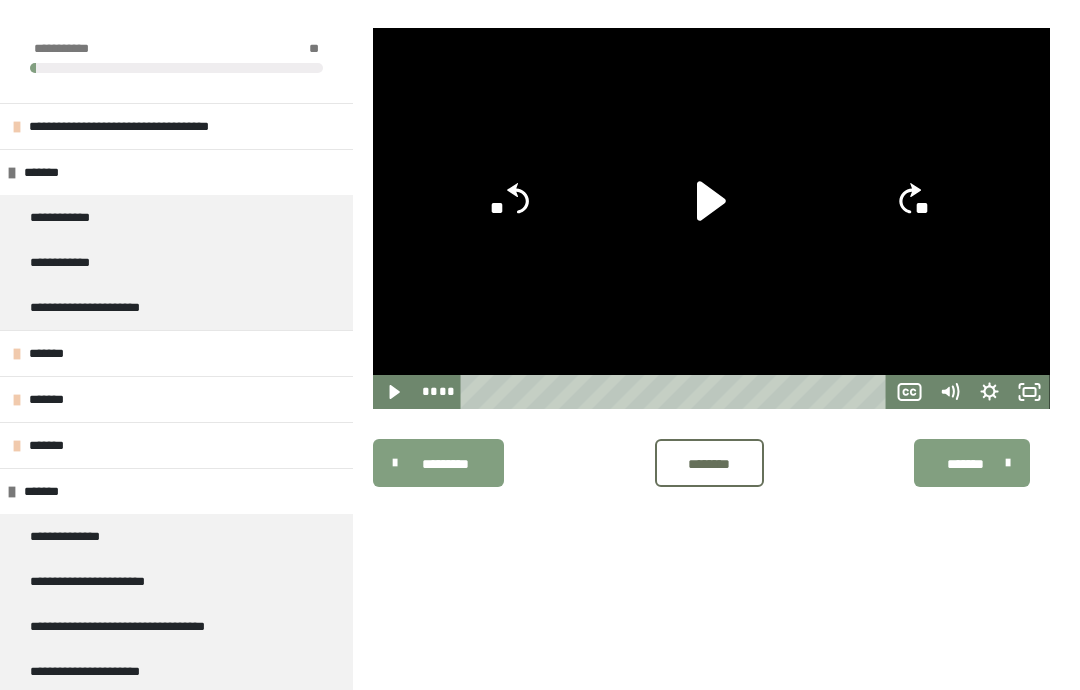 scroll, scrollTop: 282, scrollLeft: 0, axis: vertical 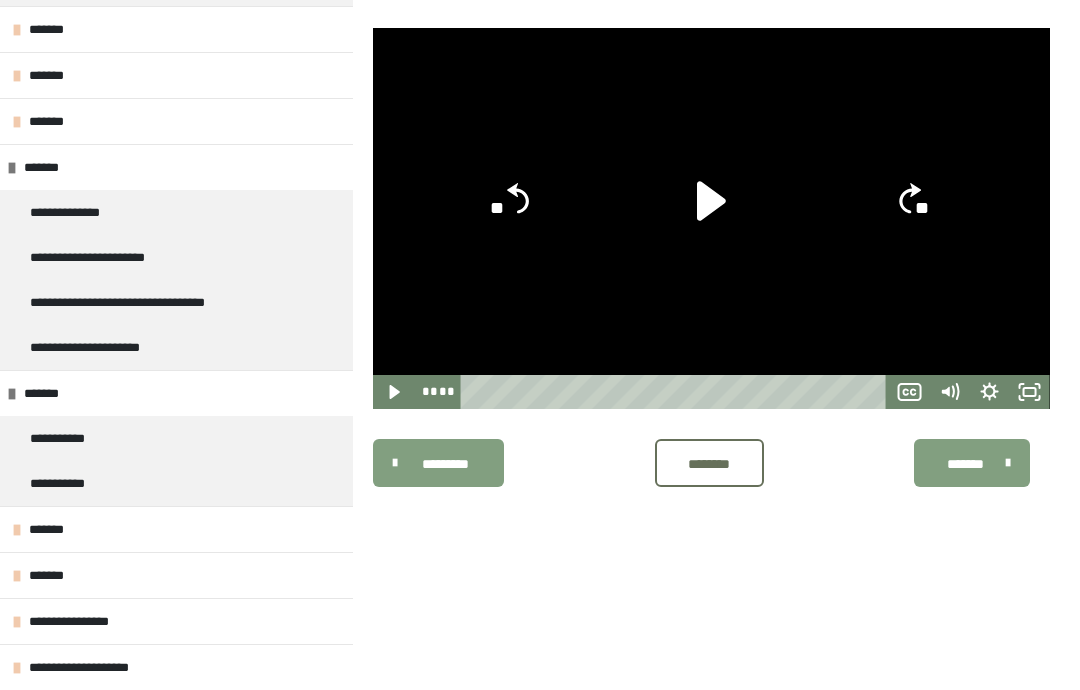 click on "**********" at bounding box center (176, 438) 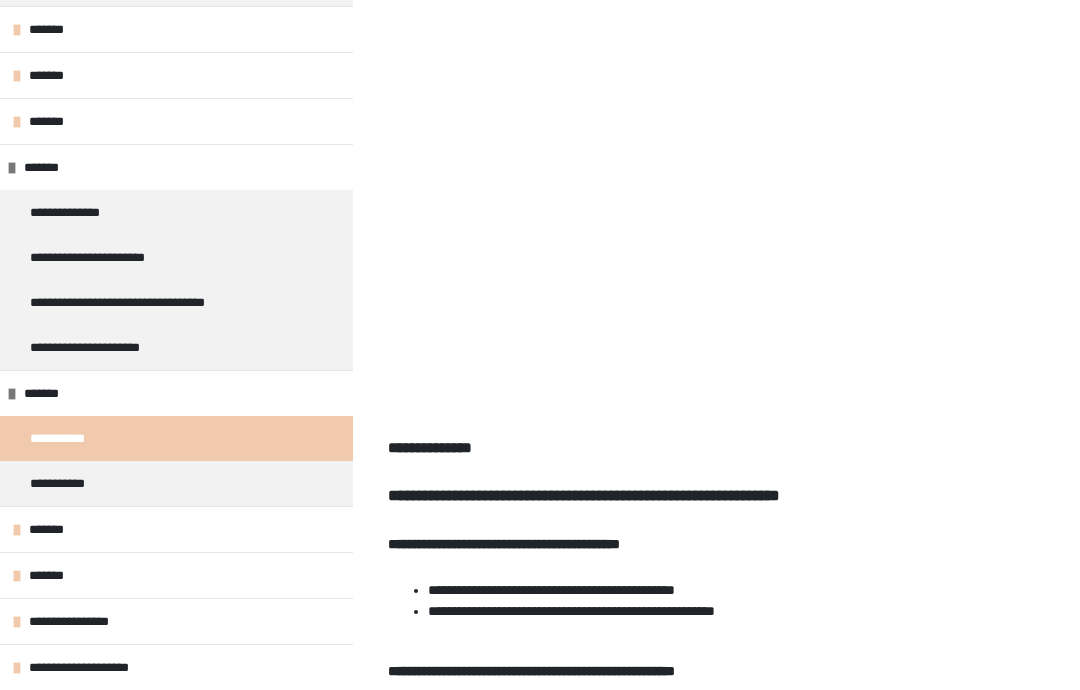 scroll, scrollTop: 350, scrollLeft: 0, axis: vertical 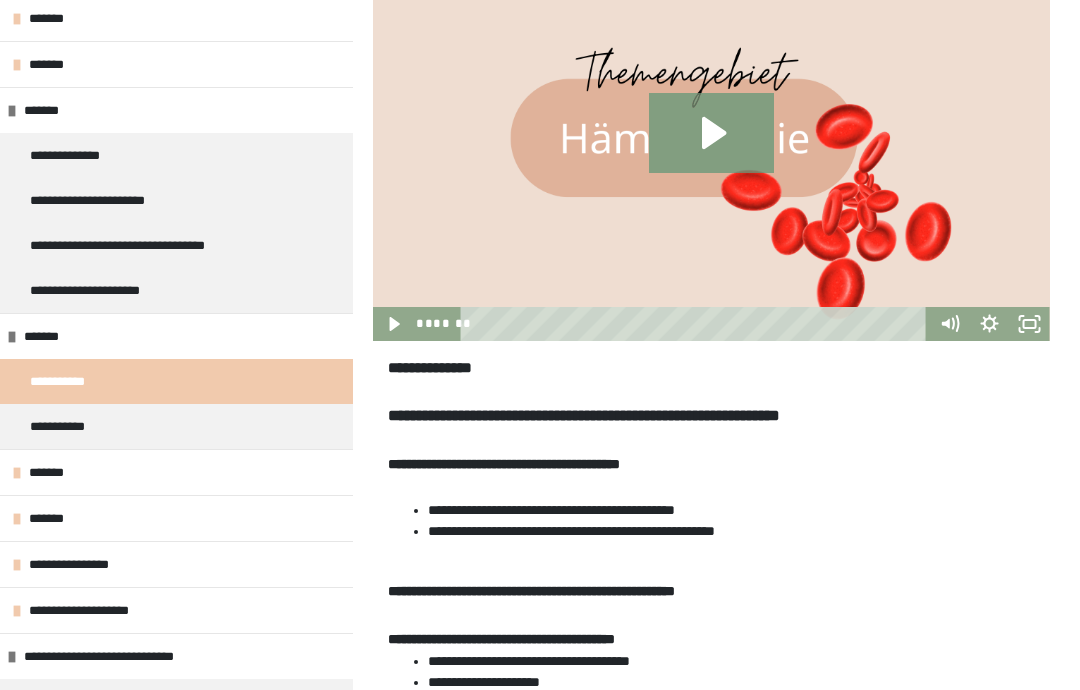 click on "**********" at bounding box center [176, 426] 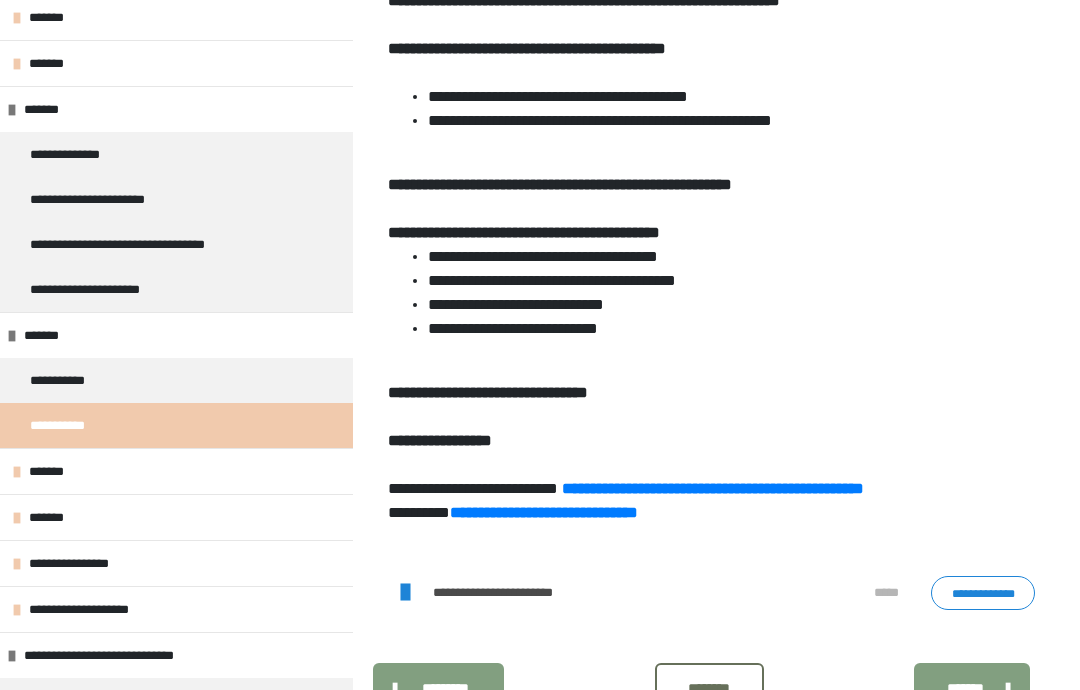 scroll, scrollTop: 718, scrollLeft: 0, axis: vertical 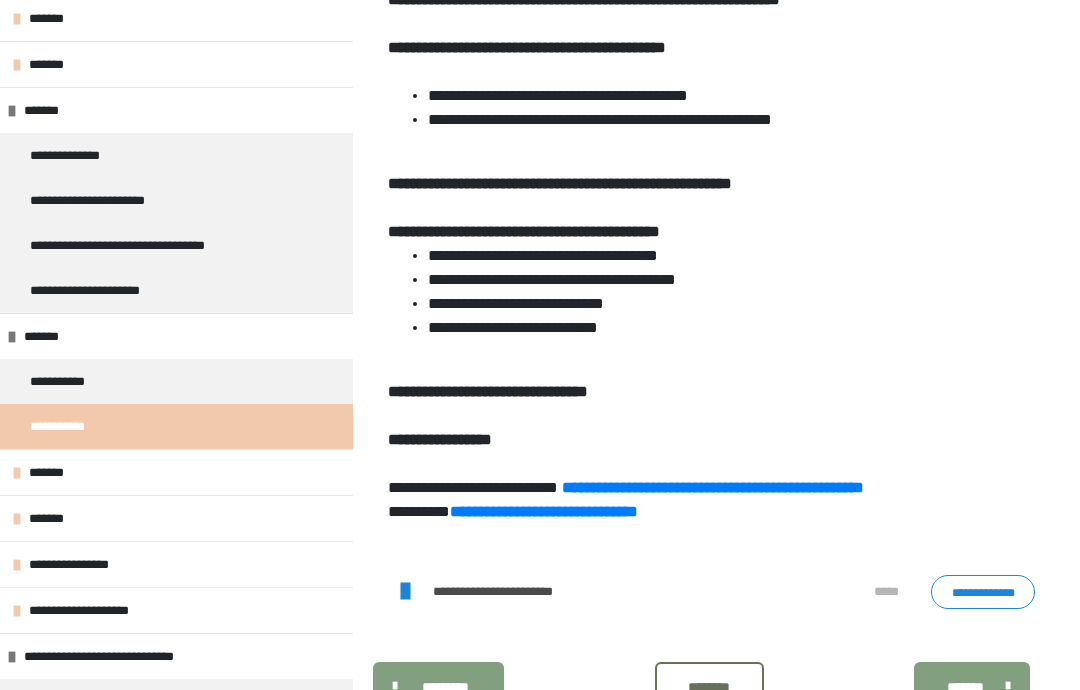 click on "**********" at bounding box center [983, 592] 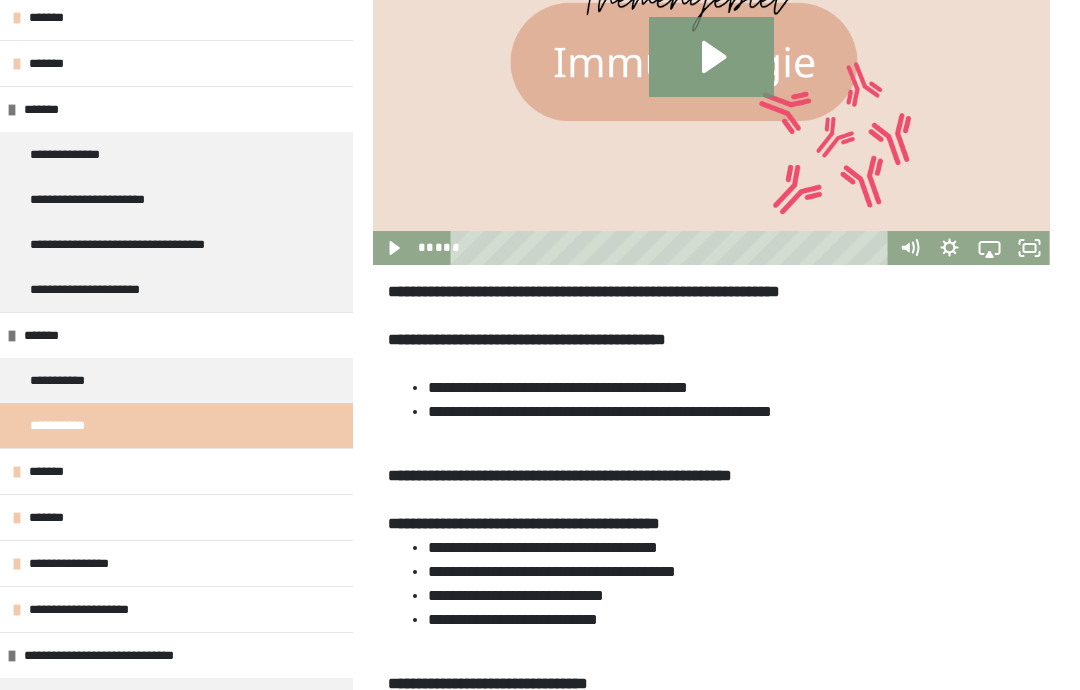 scroll, scrollTop: 156, scrollLeft: 0, axis: vertical 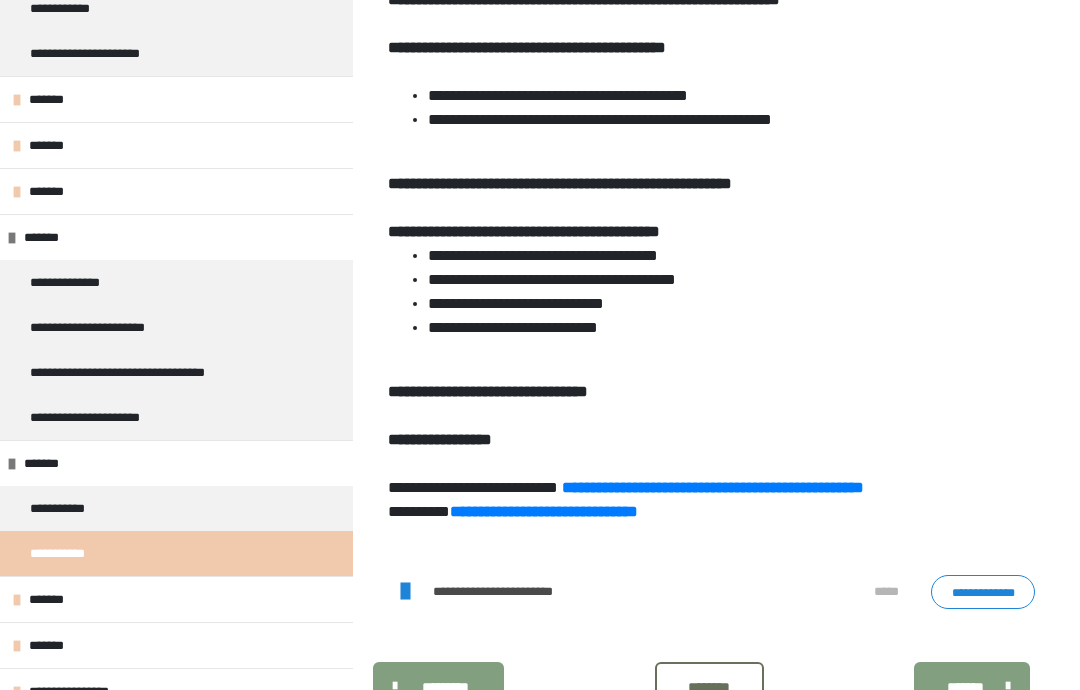 click on "**********" at bounding box center [71, 553] 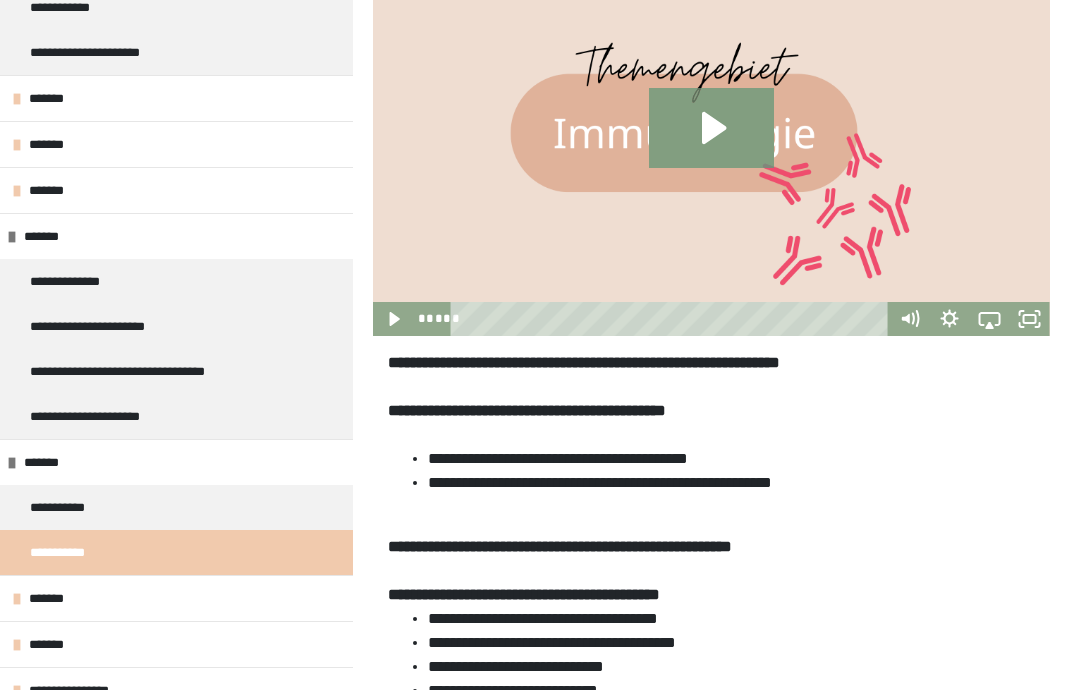 scroll, scrollTop: 220, scrollLeft: 0, axis: vertical 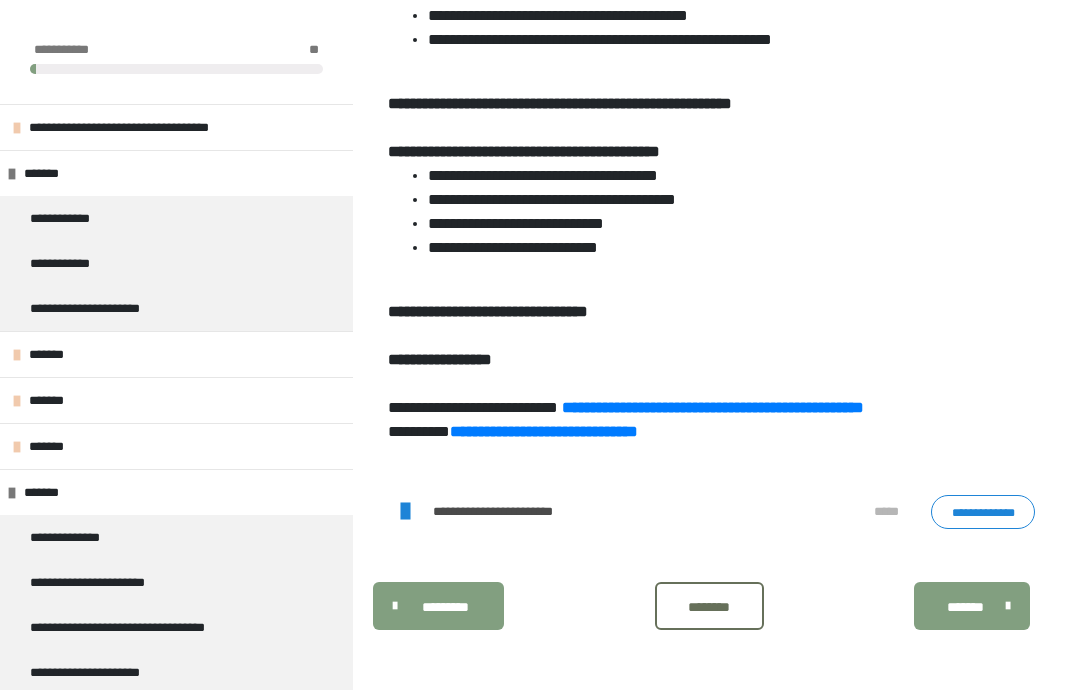 click on "*******" at bounding box center (176, 492) 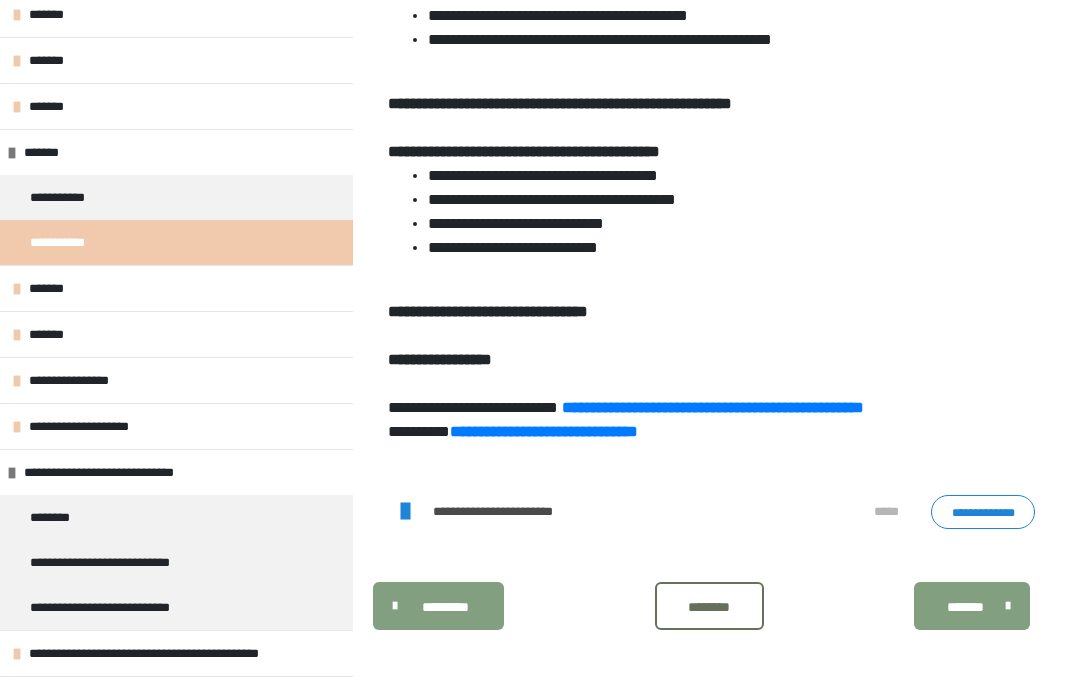 scroll, scrollTop: 407, scrollLeft: 0, axis: vertical 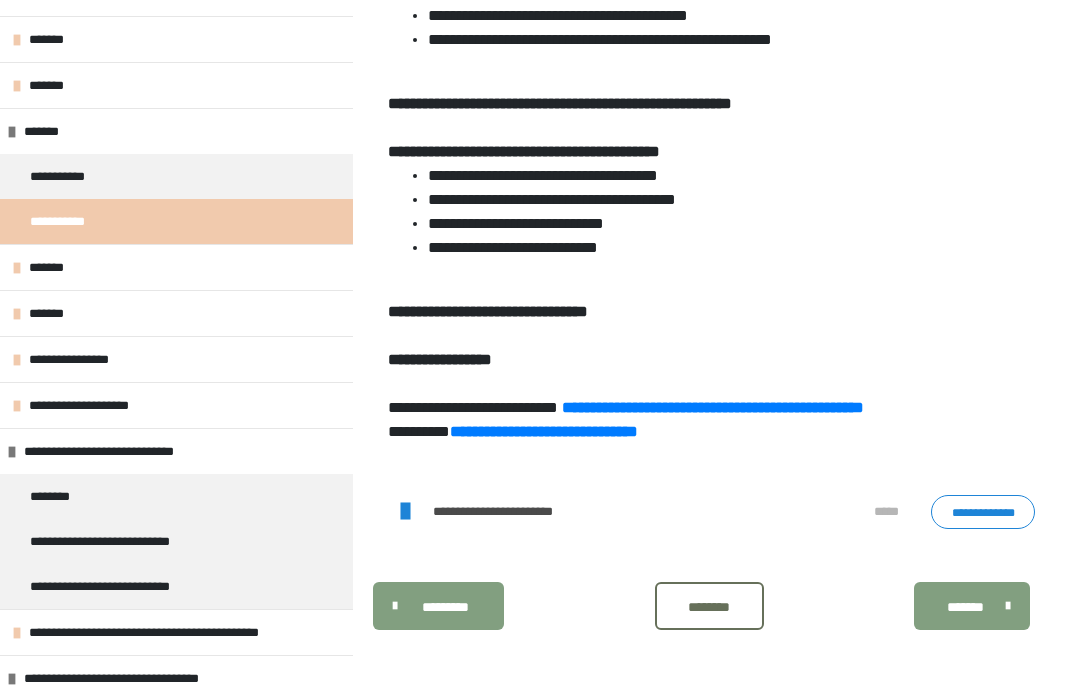 click on "**********" at bounding box center (71, 221) 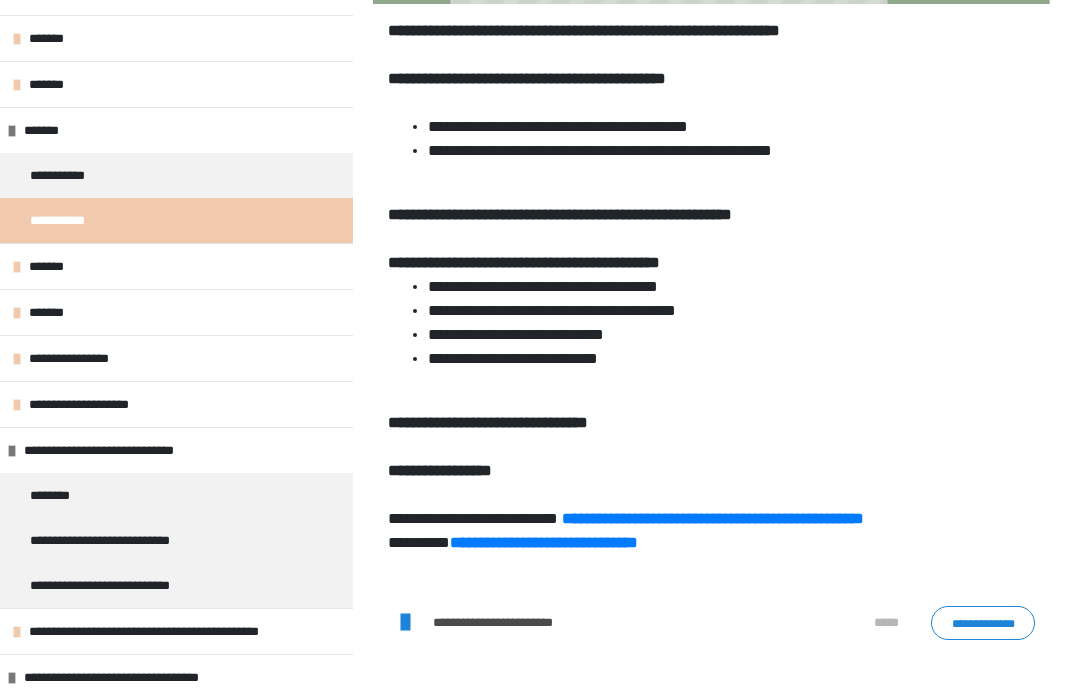 scroll, scrollTop: 718, scrollLeft: 0, axis: vertical 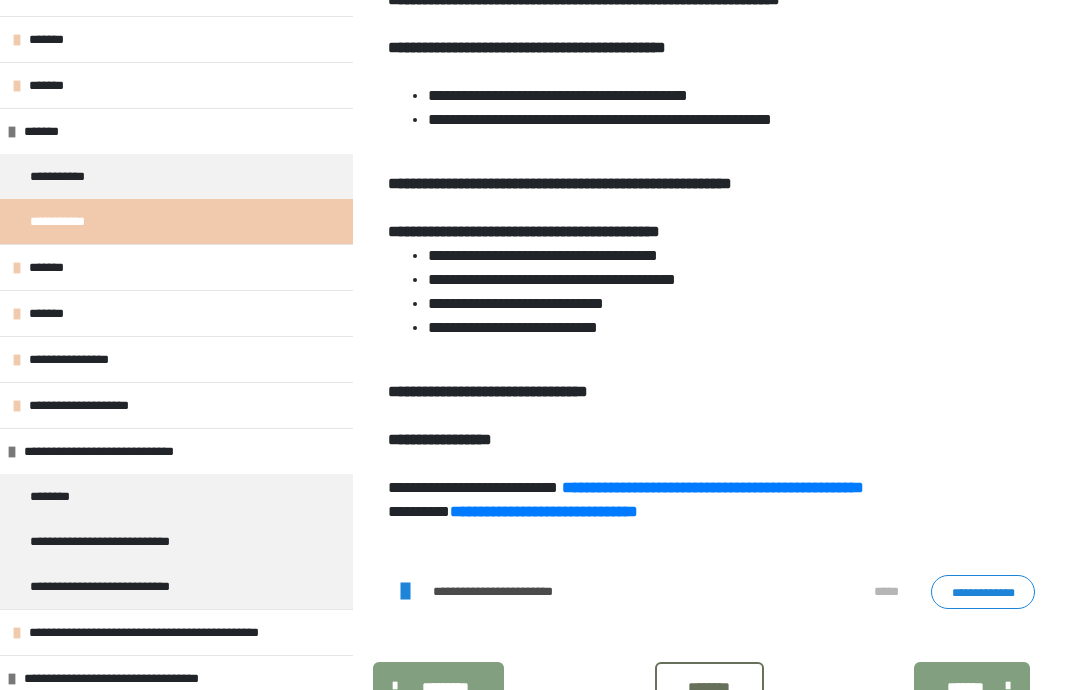 click on "**********" at bounding box center [121, 451] 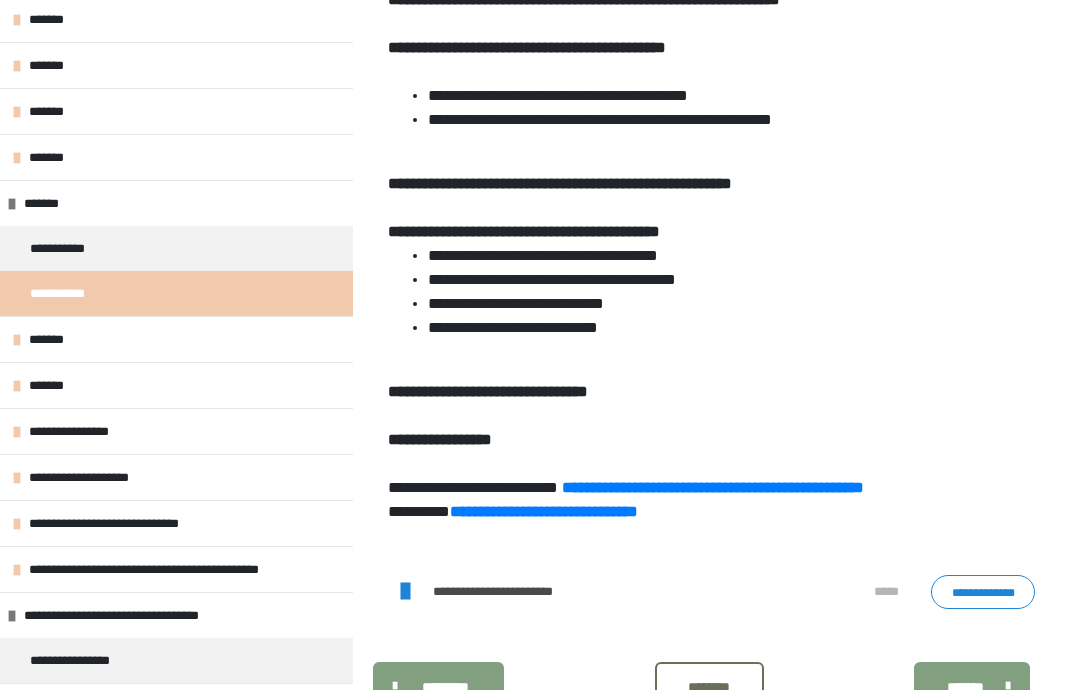 scroll, scrollTop: 335, scrollLeft: 0, axis: vertical 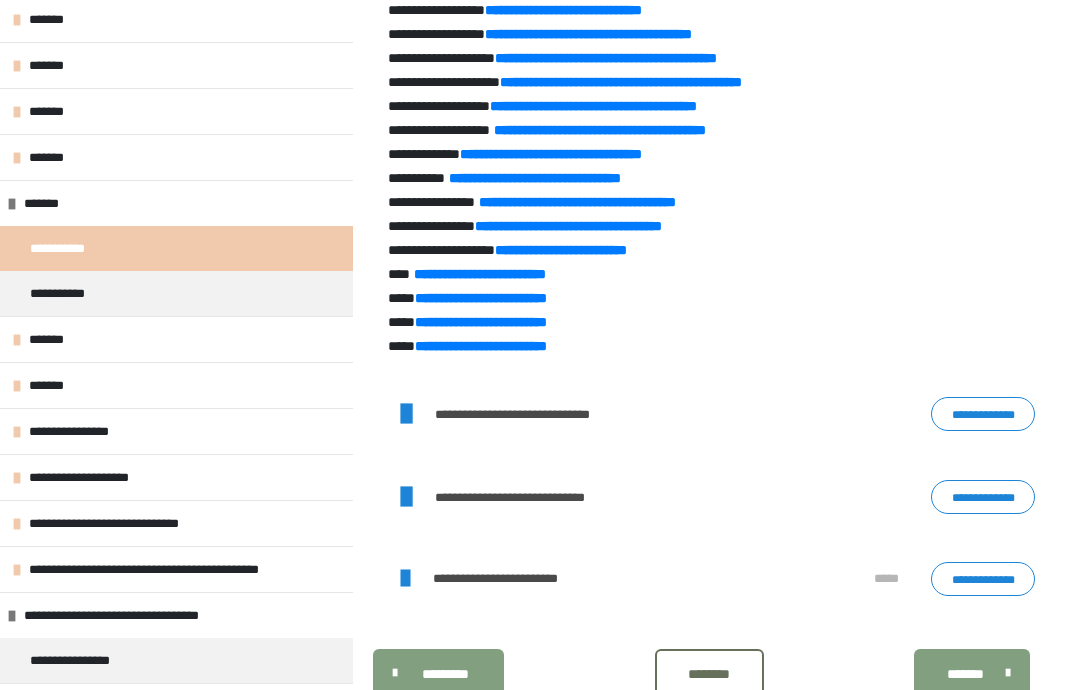 click on "**********" at bounding box center (983, 497) 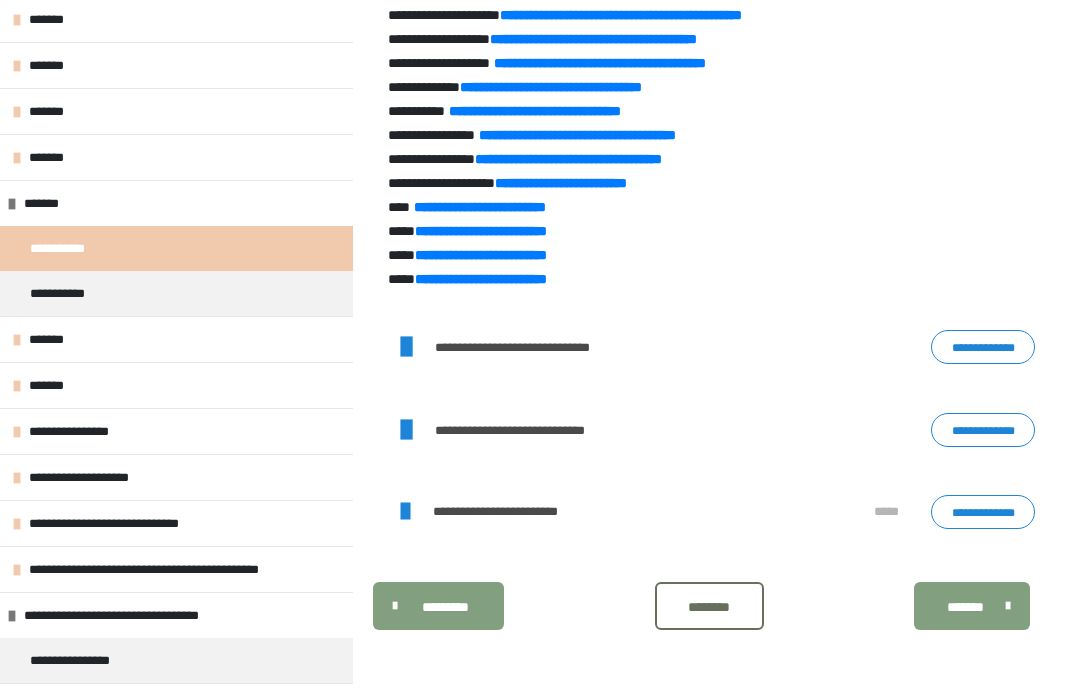 click on "**********" at bounding box center (983, 430) 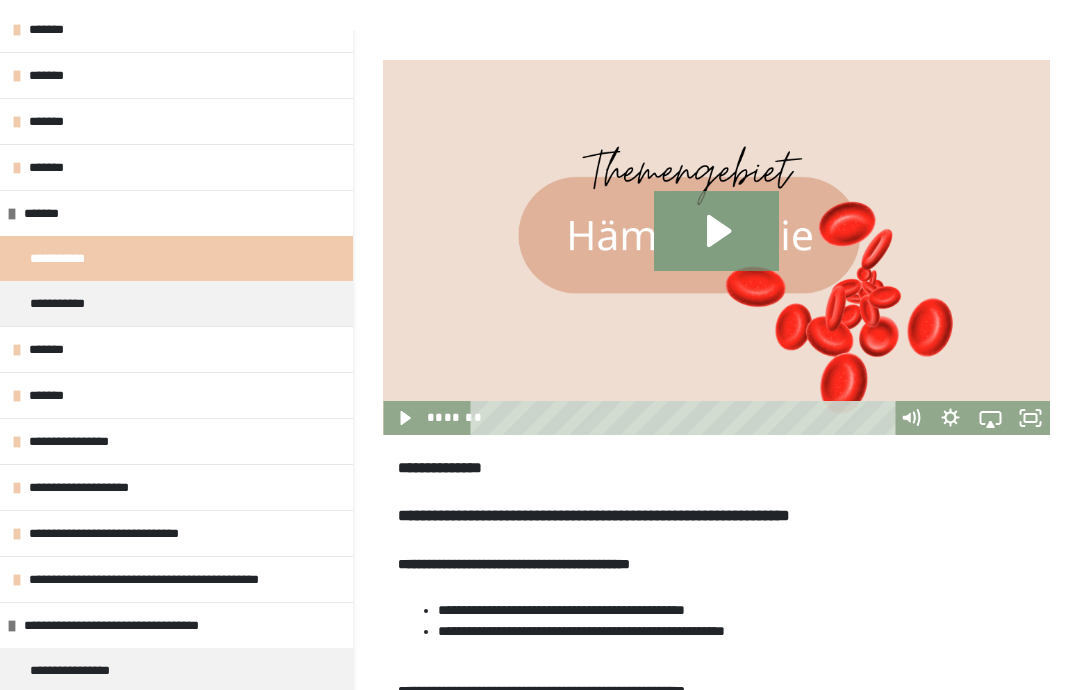 scroll, scrollTop: 146, scrollLeft: 0, axis: vertical 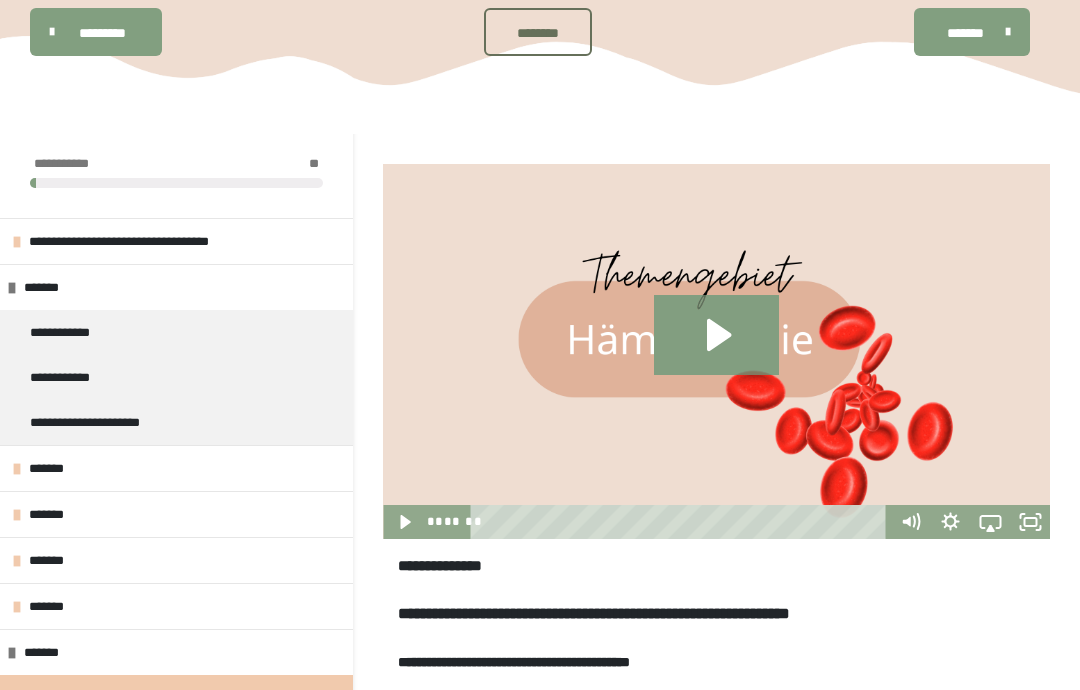 click 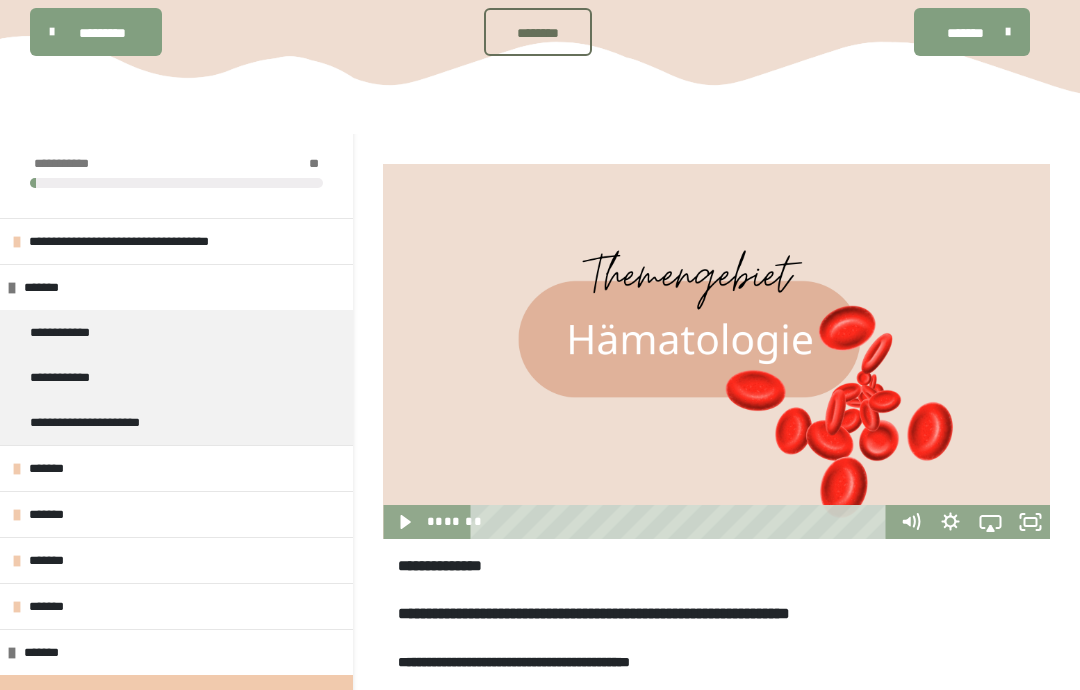 click at bounding box center (716, 351) 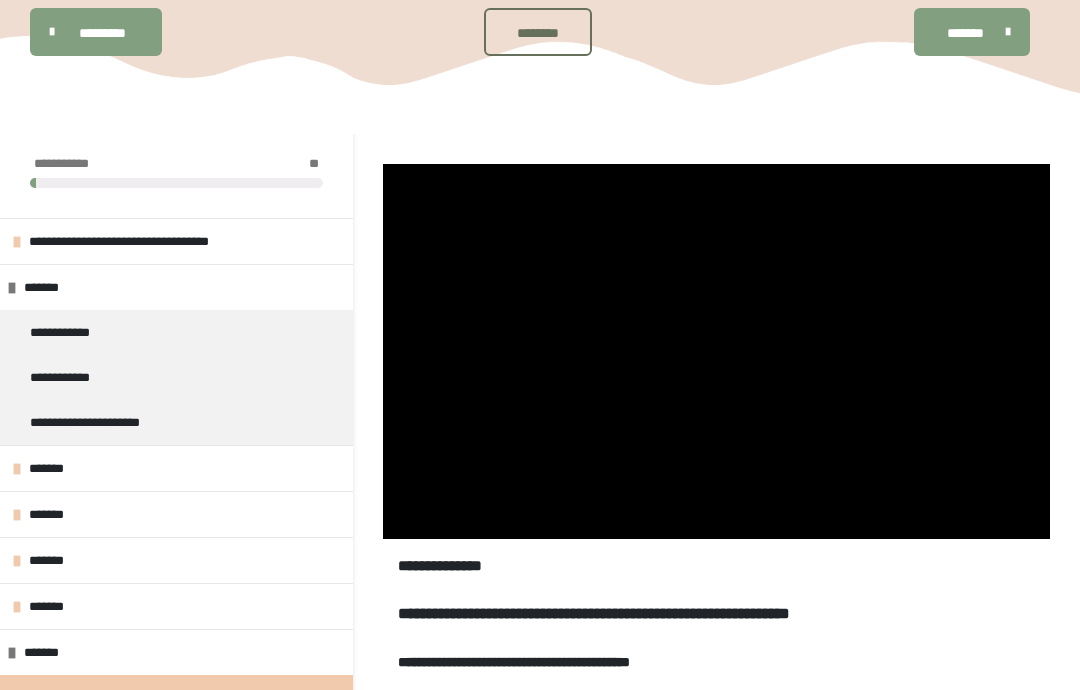 click at bounding box center (716, 351) 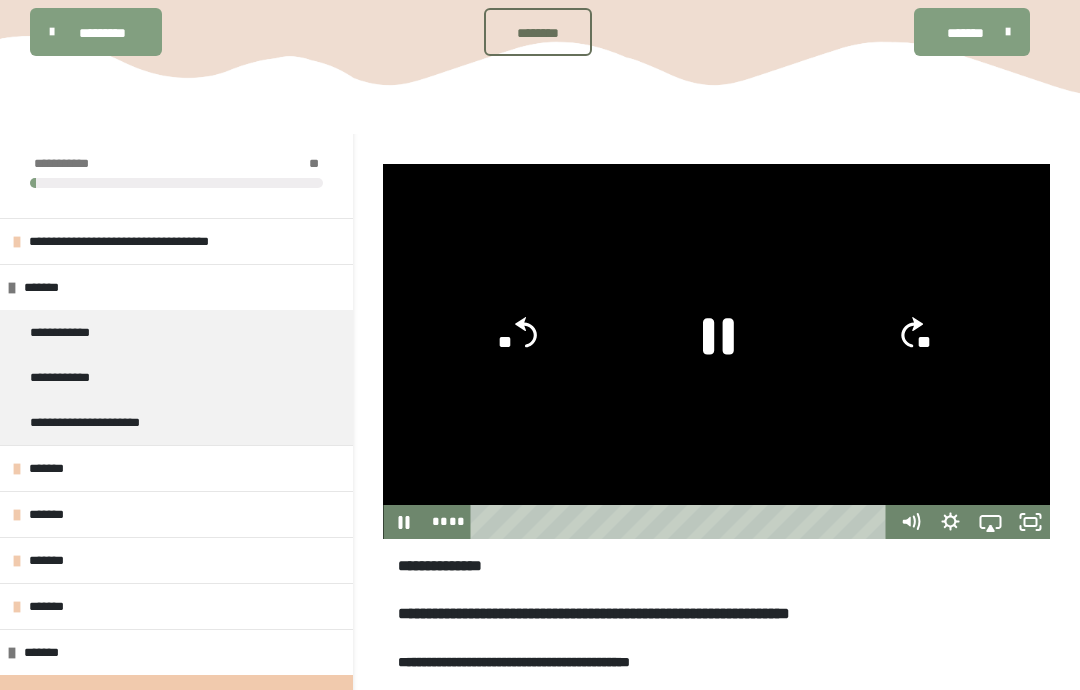 click 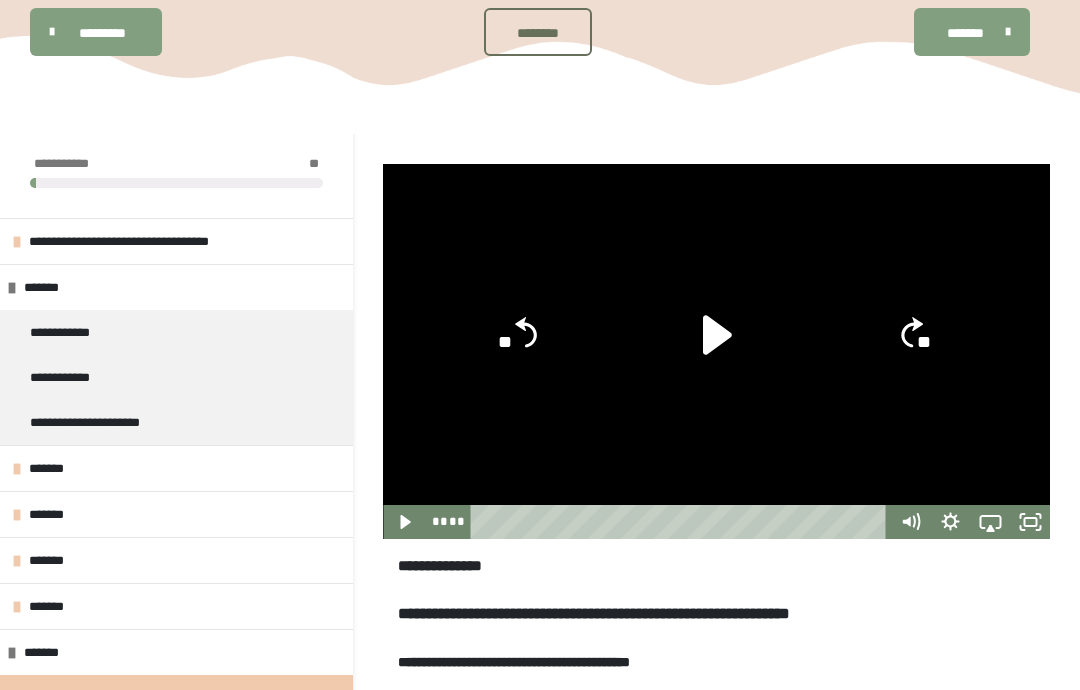 click 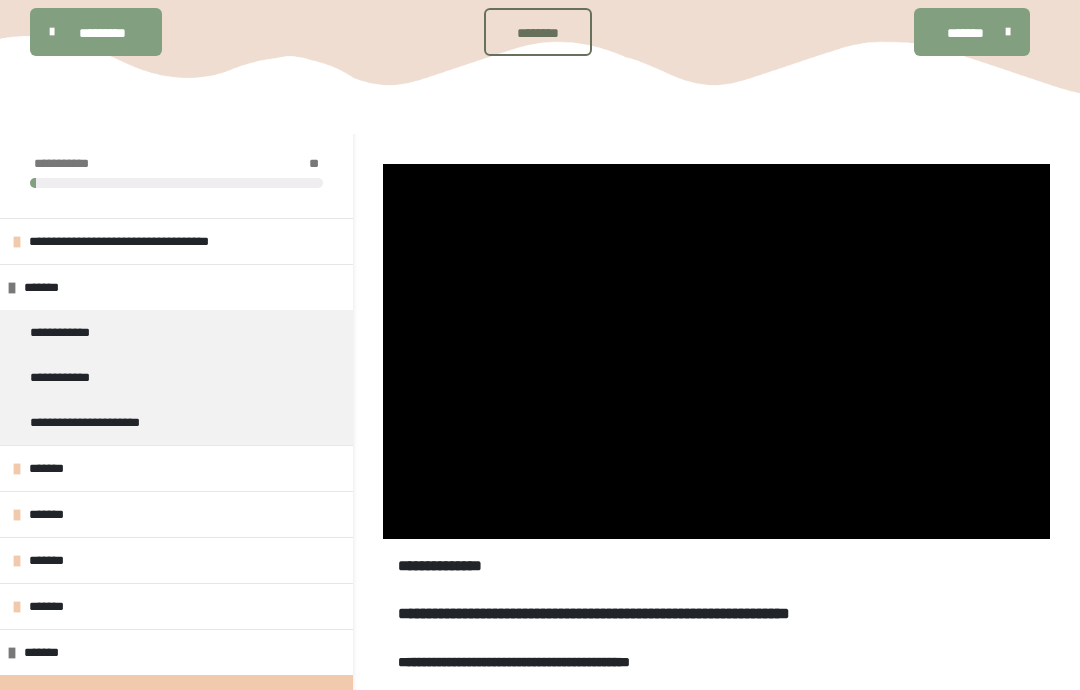 click at bounding box center [716, 351] 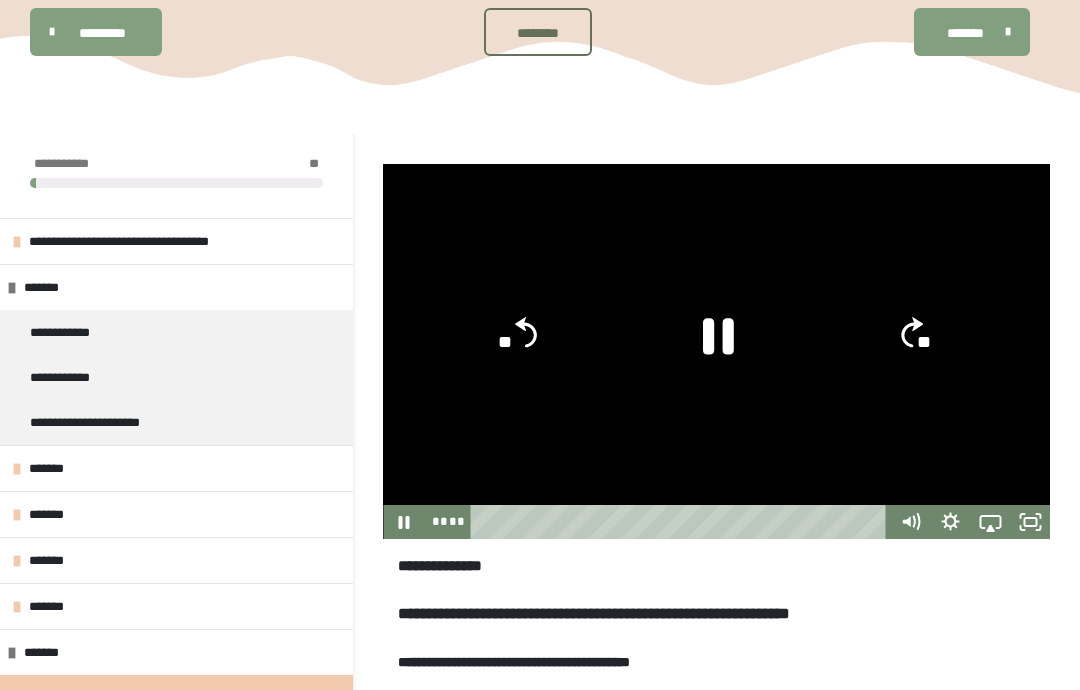 click 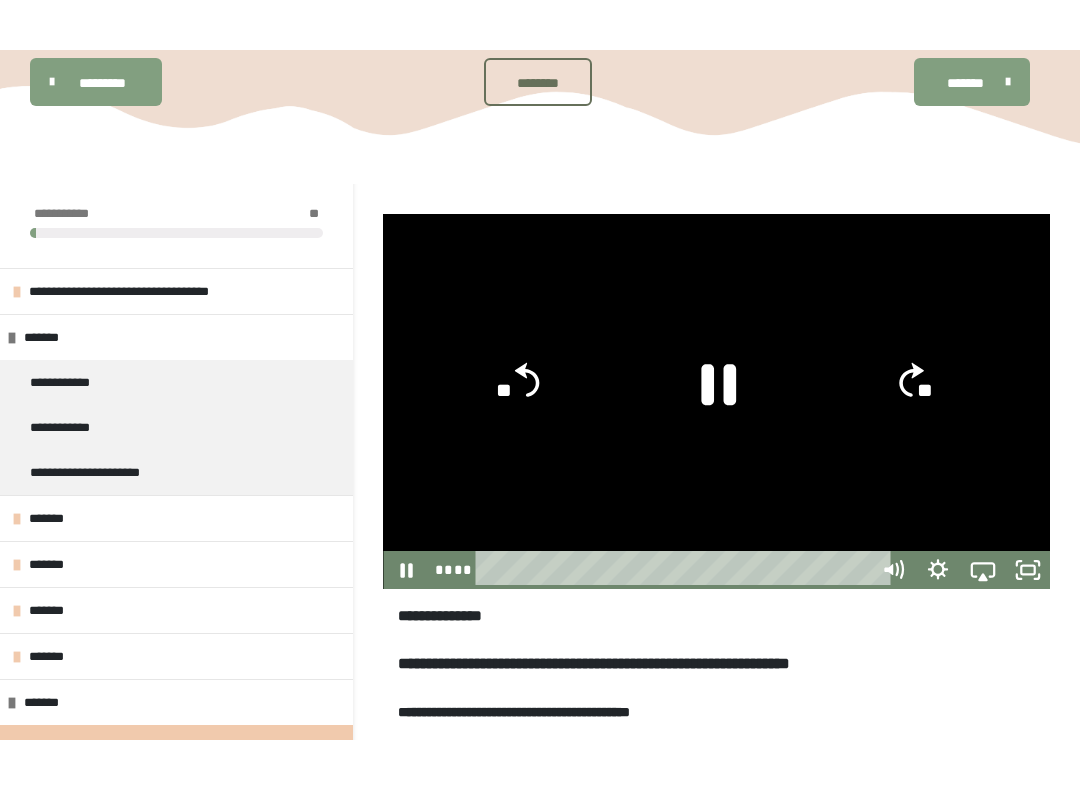 scroll, scrollTop: 20, scrollLeft: 0, axis: vertical 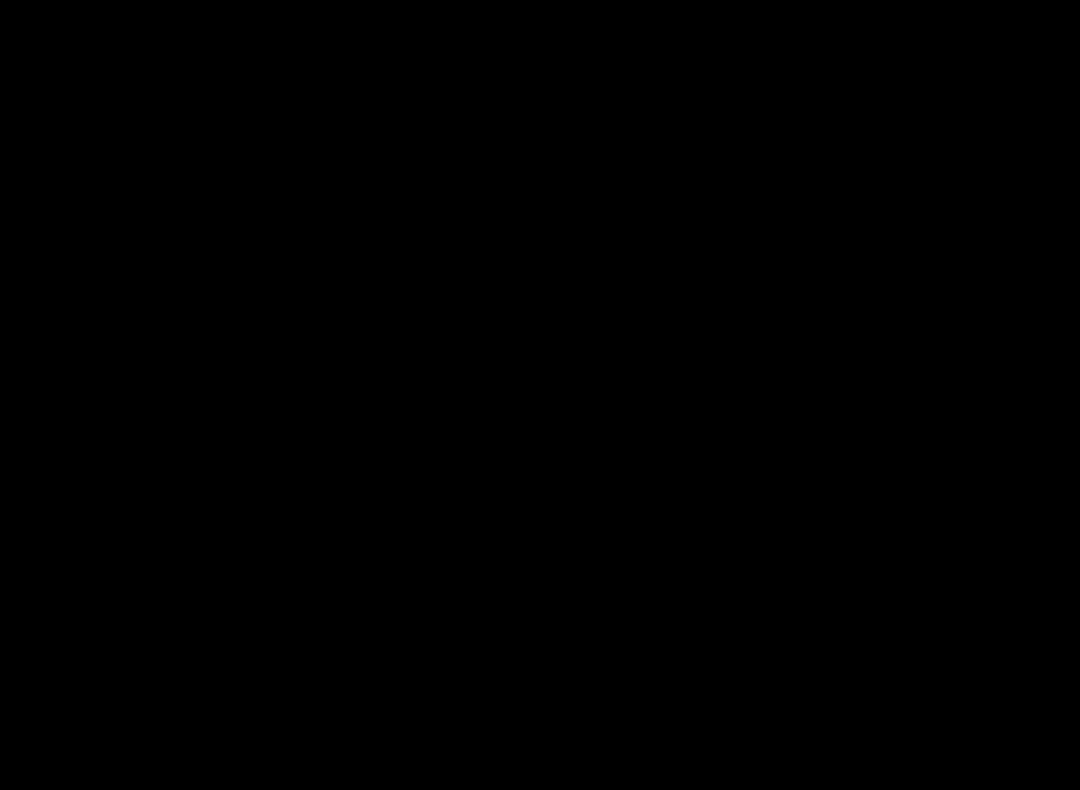 click at bounding box center [540, 395] 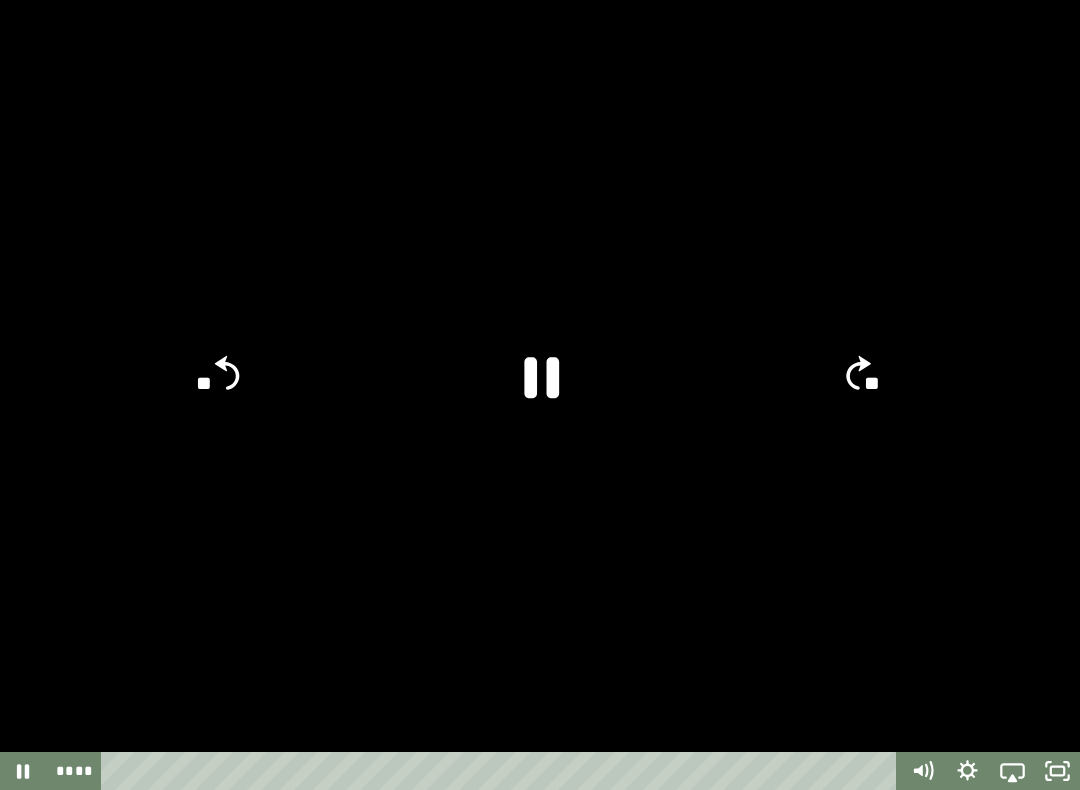 click 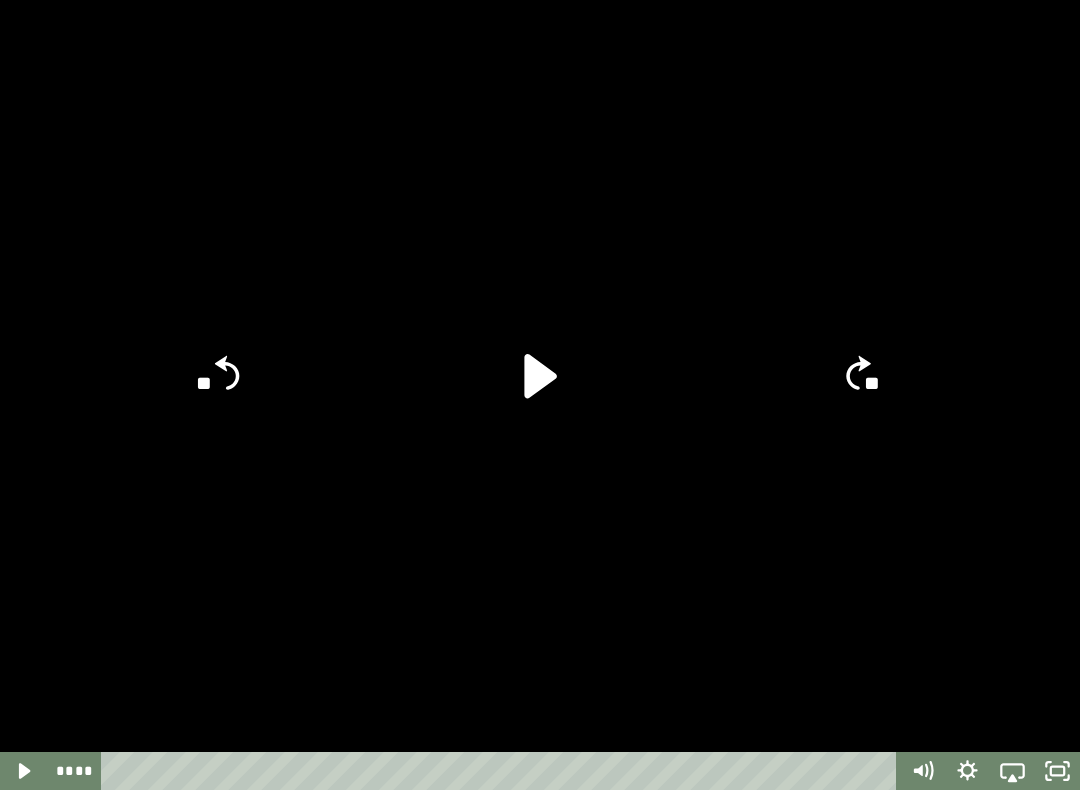 click 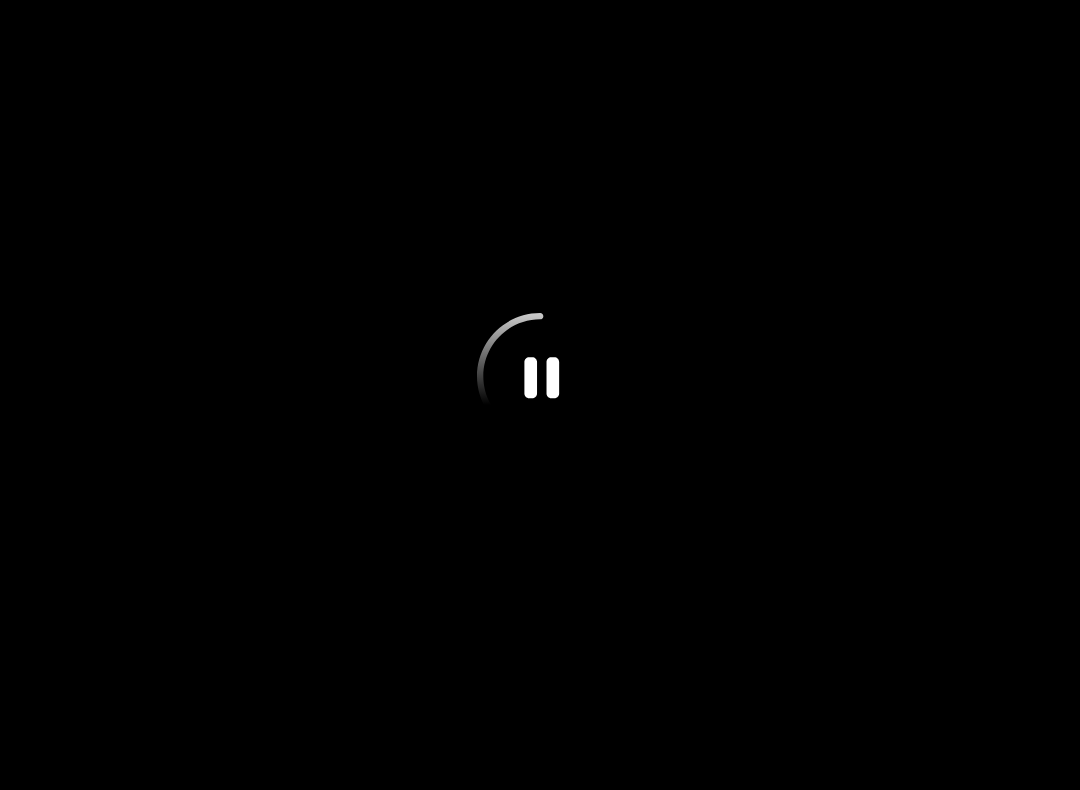click at bounding box center (540, 395) 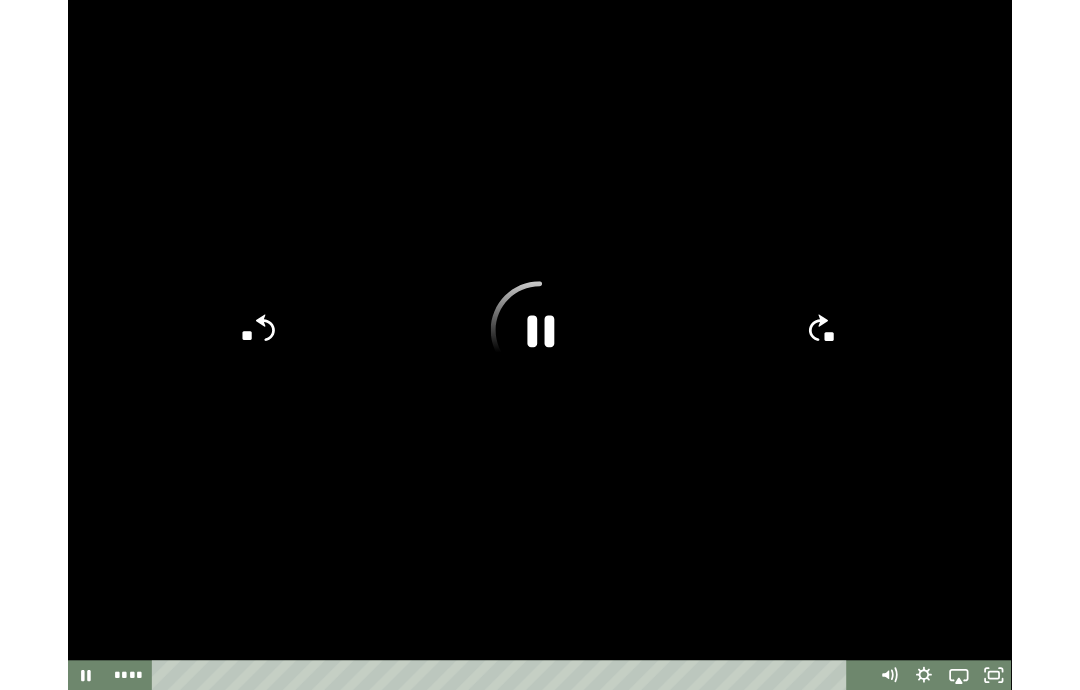 scroll, scrollTop: 146, scrollLeft: 0, axis: vertical 